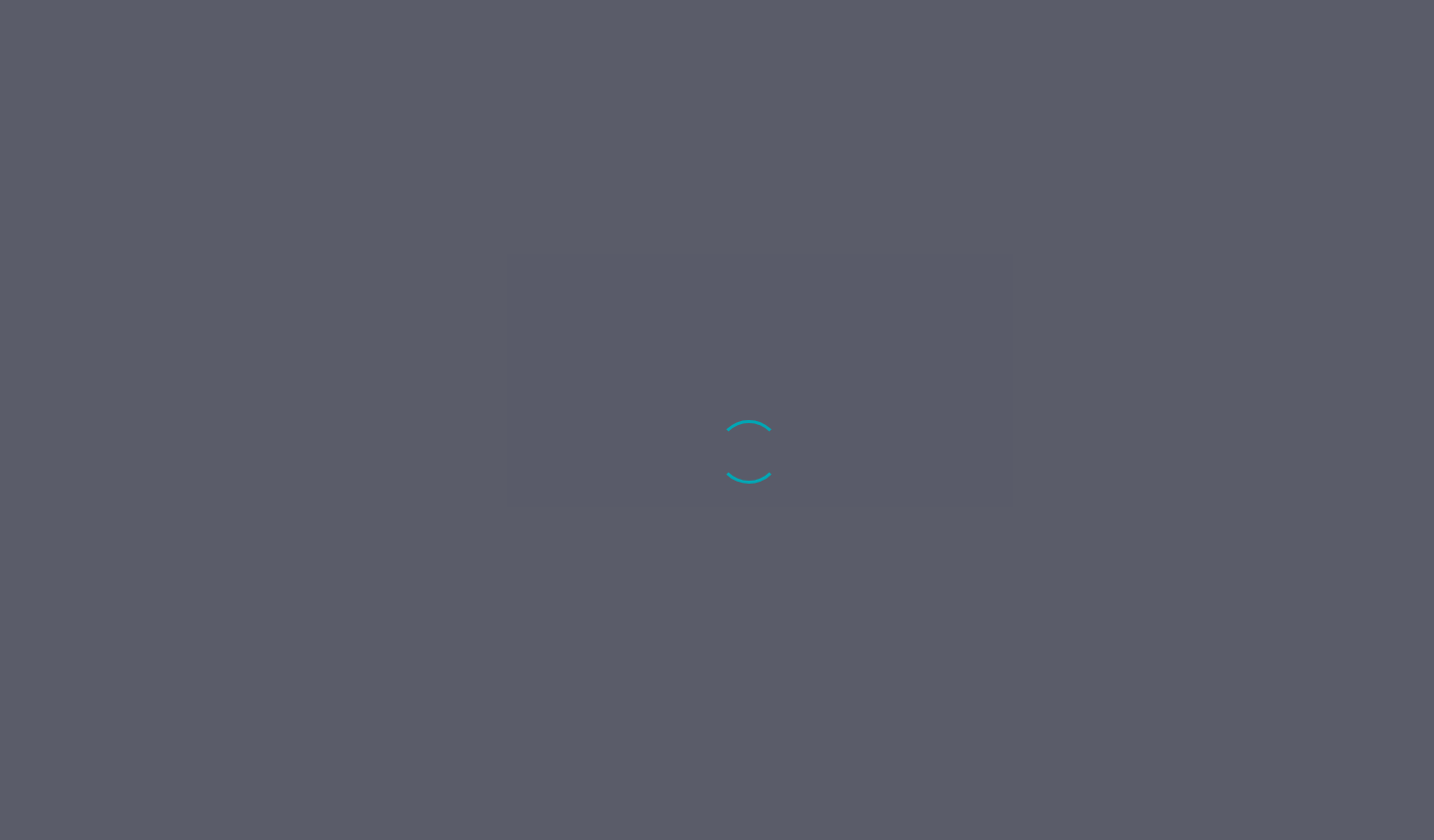 scroll, scrollTop: 0, scrollLeft: 0, axis: both 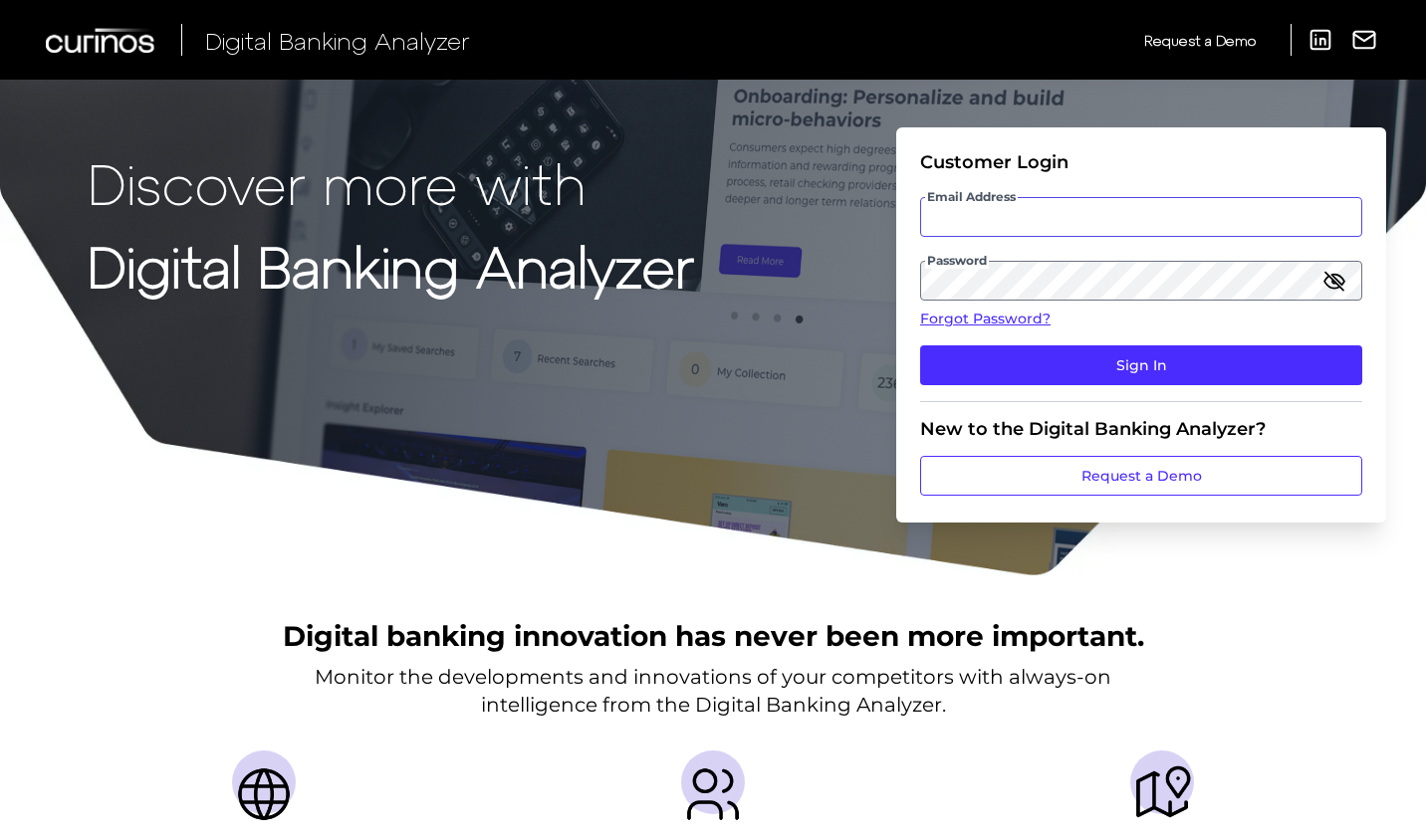 type on "kristin.moore@kinecta.org" 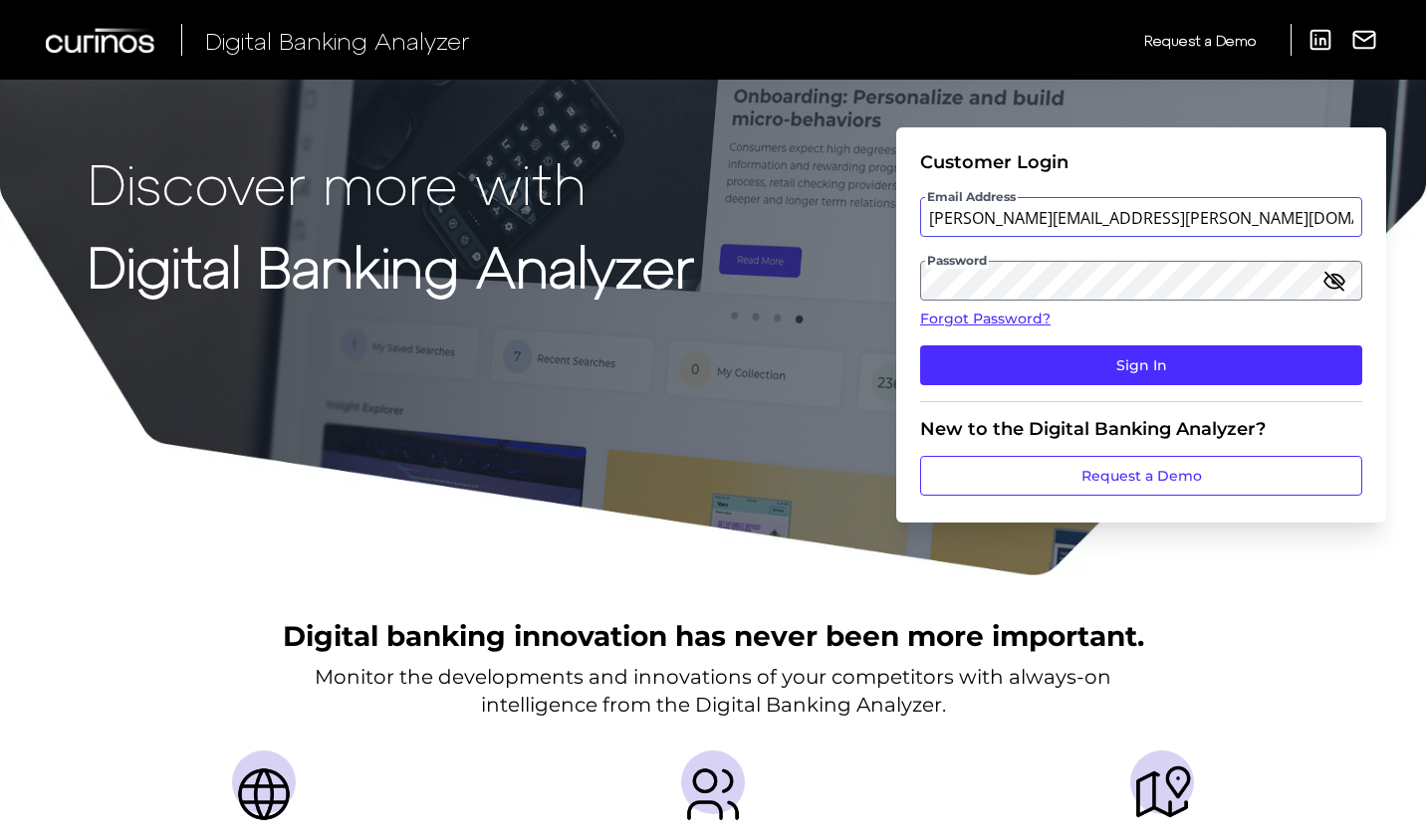 click on "kristin.moore@kinecta.org" at bounding box center [1141, 217] 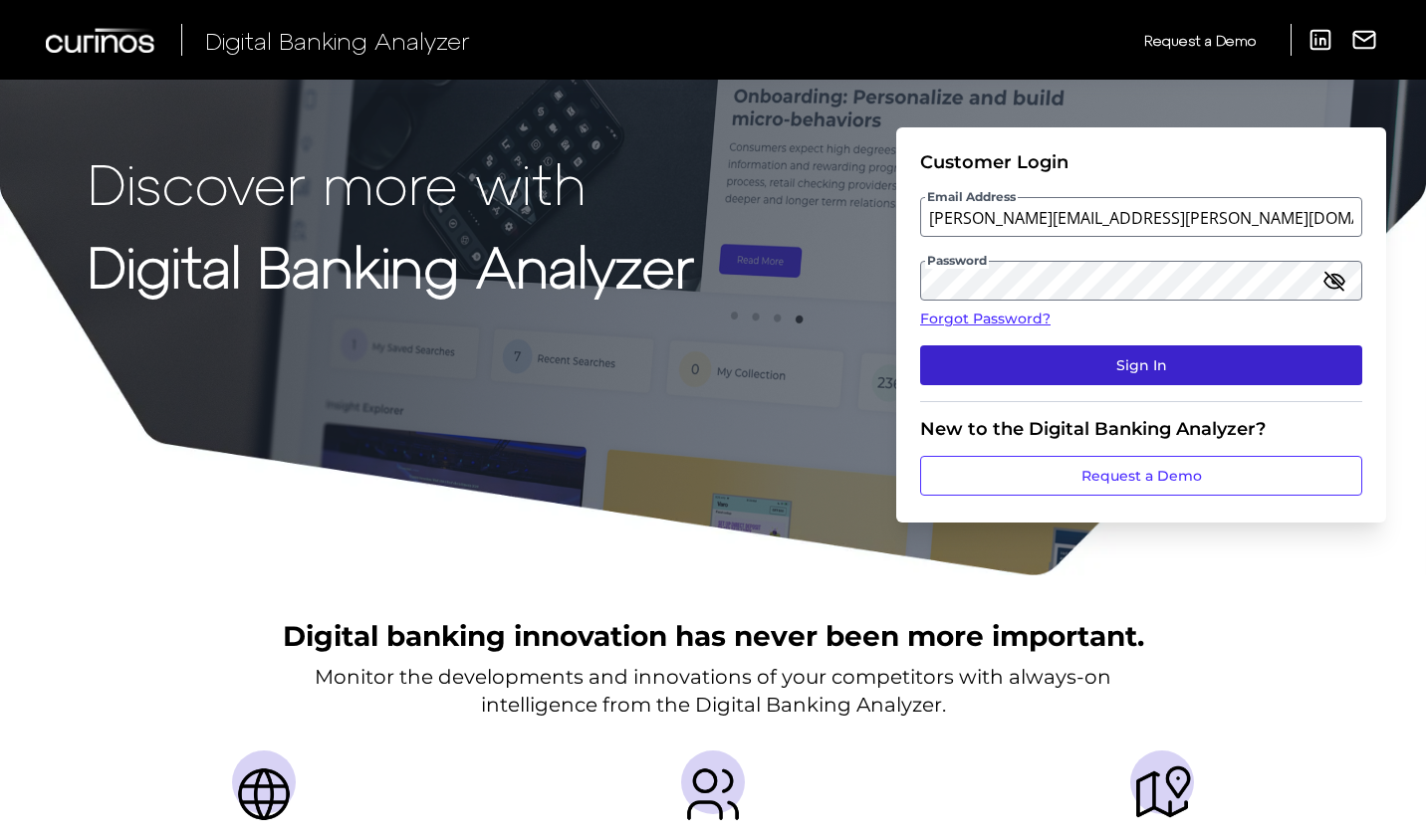 click on "Sign In" at bounding box center (1141, 365) 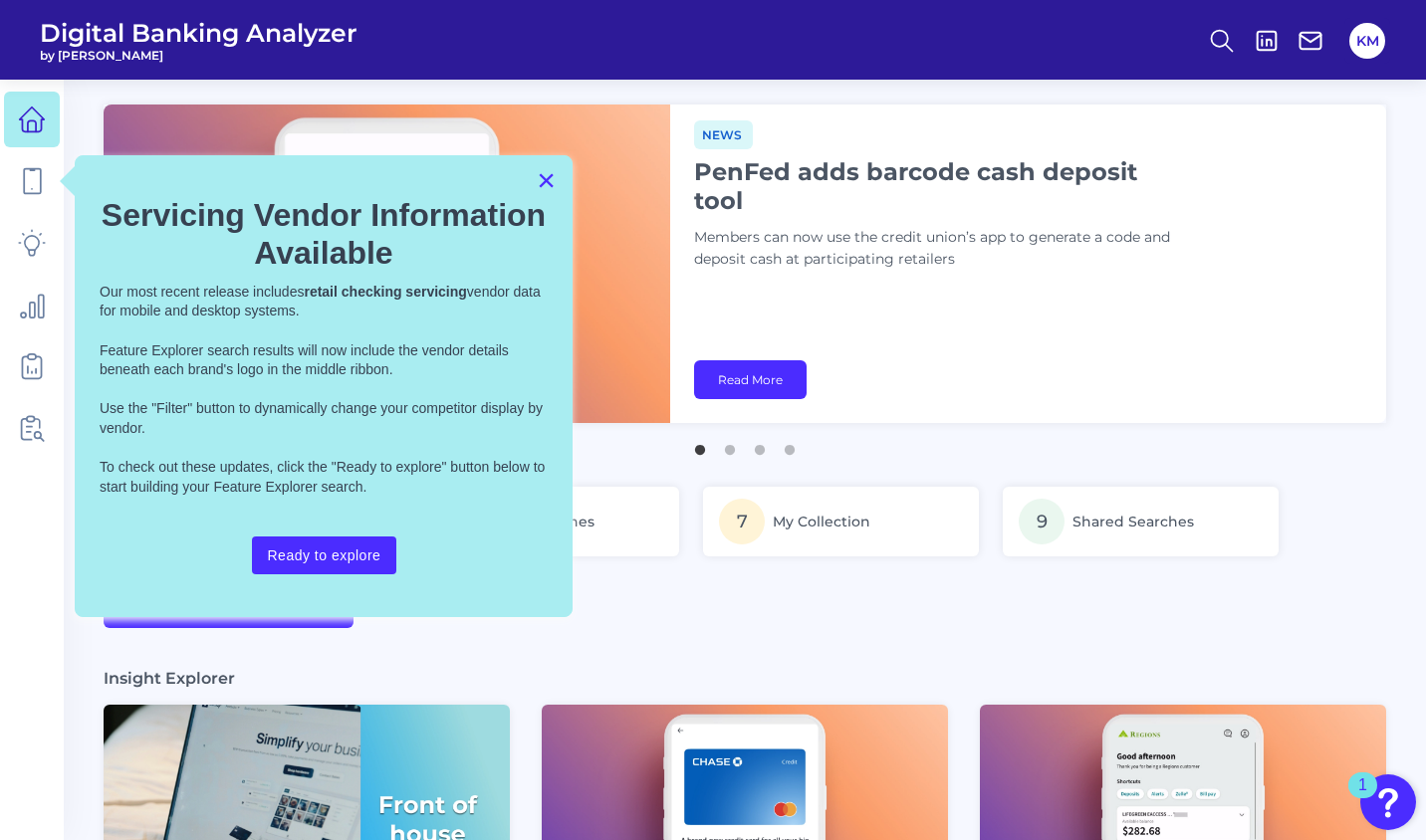 click on "×" at bounding box center [546, 180] 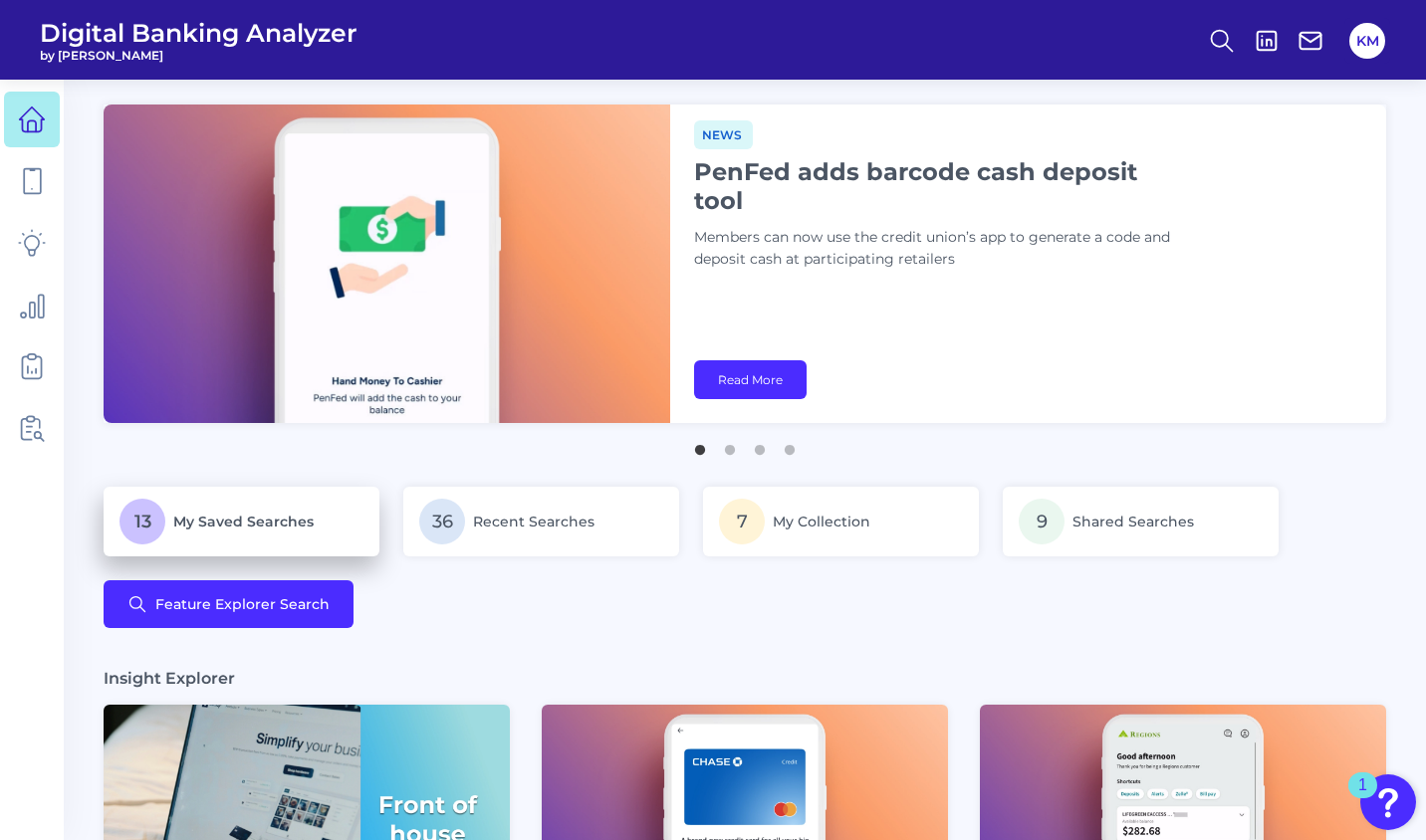 click on "13 My Saved Searches" at bounding box center (241, 522) 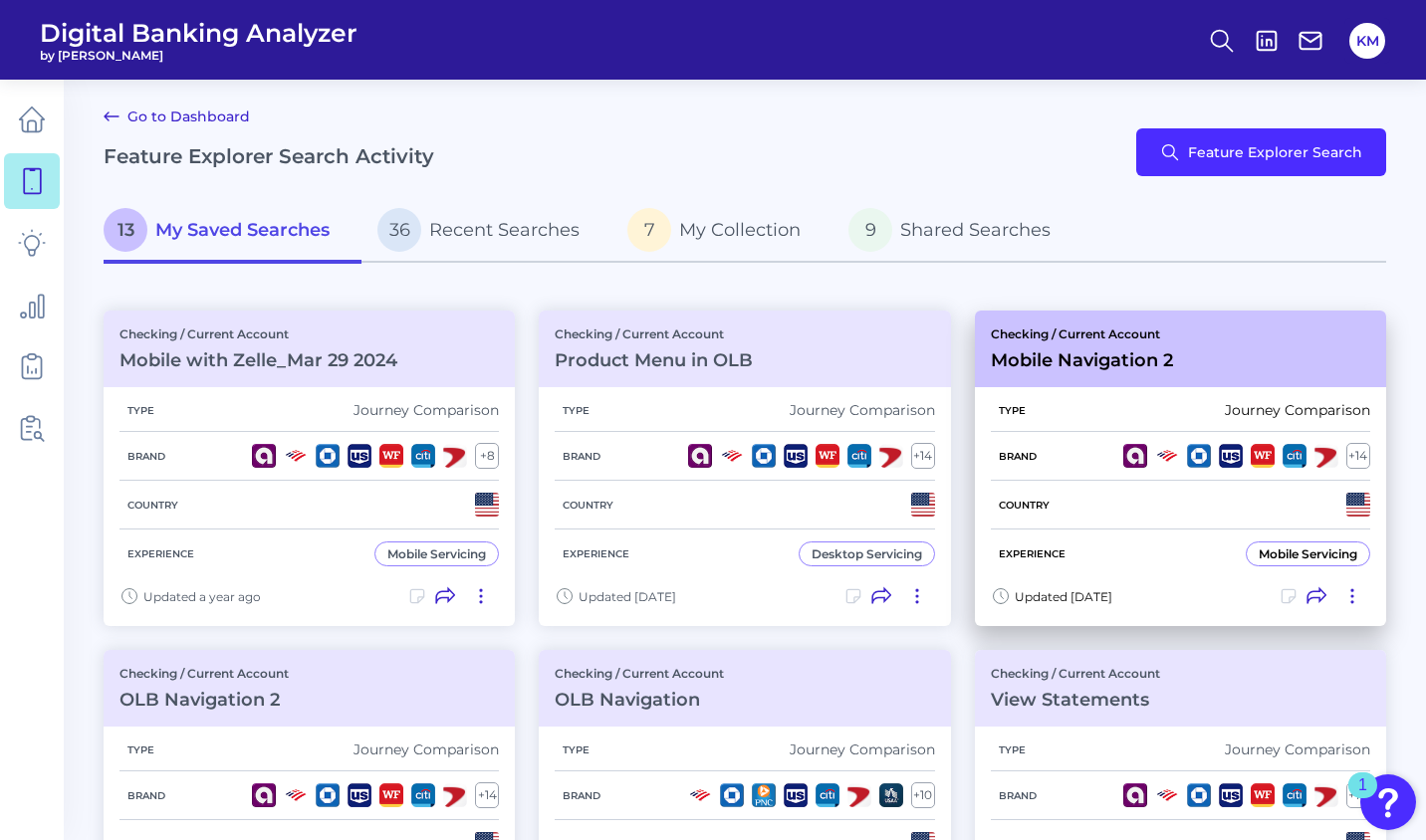 click on "Checking / Current Account Mobile Navigation 2" at bounding box center [1081, 348] 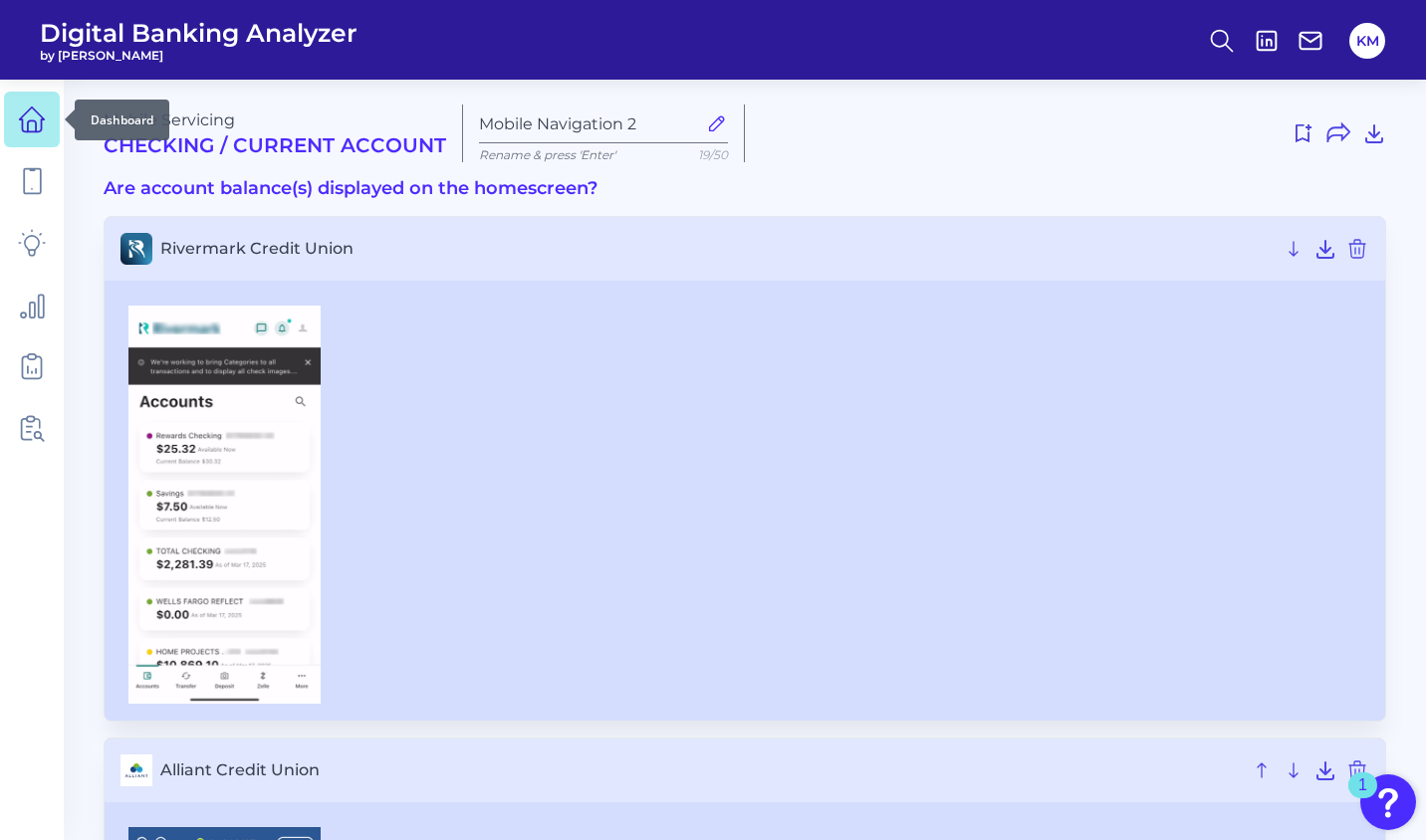 click at bounding box center (32, 119) 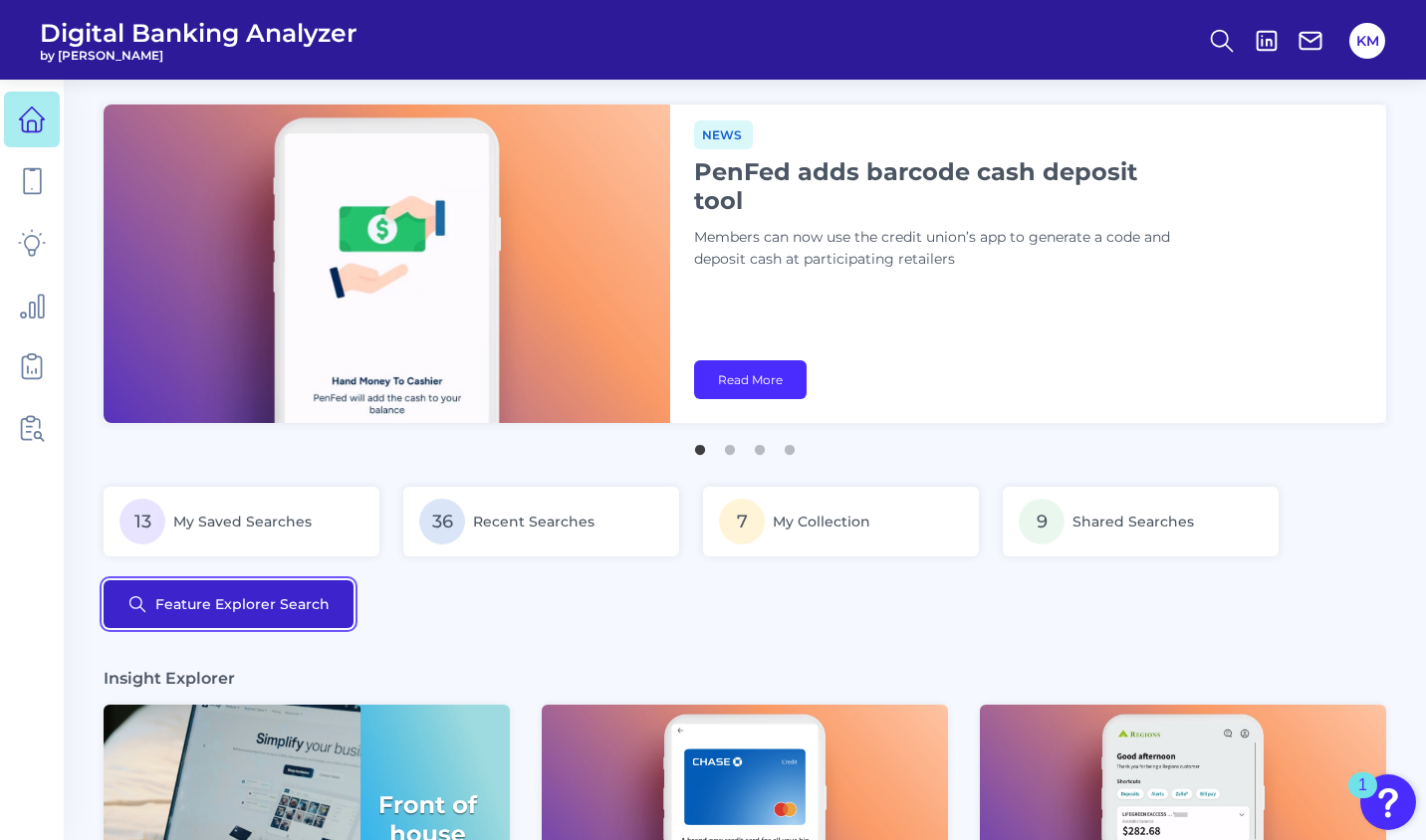 click on "Feature Explorer Search" at bounding box center [228, 604] 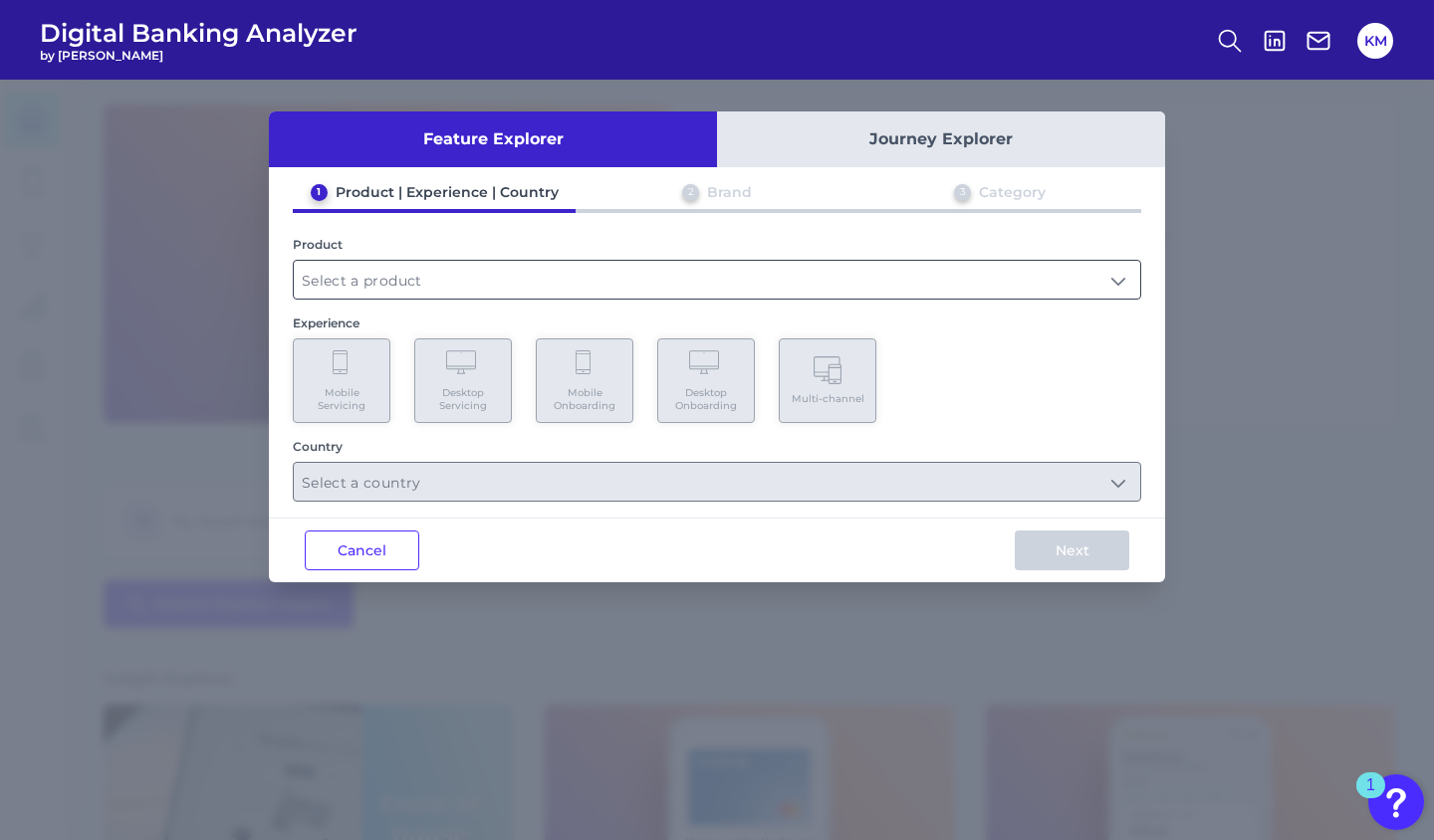 click at bounding box center (717, 280) 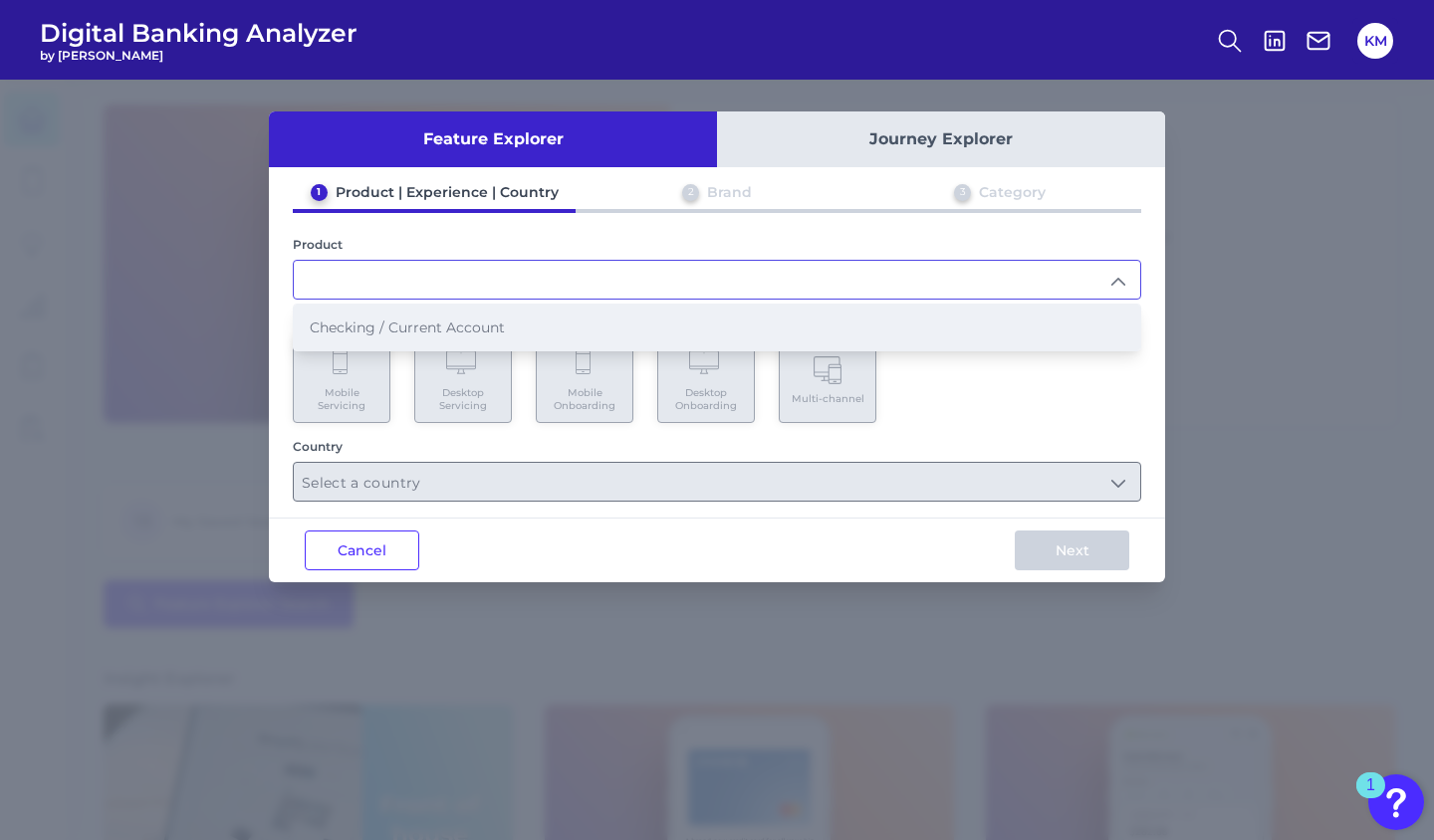 click on "Checking / Current Account" at bounding box center [407, 327] 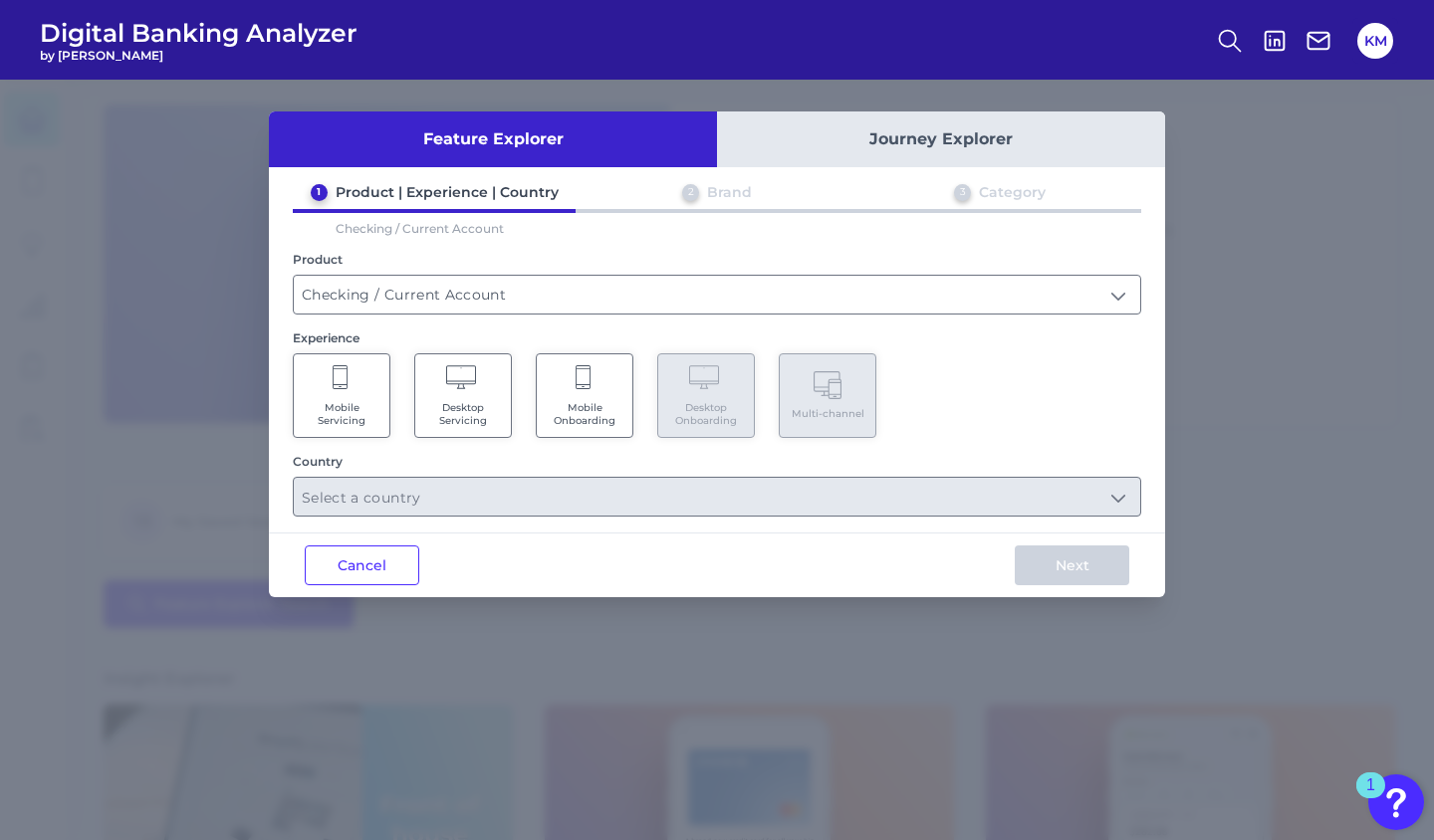 click on "Mobile Servicing" at bounding box center [342, 395] 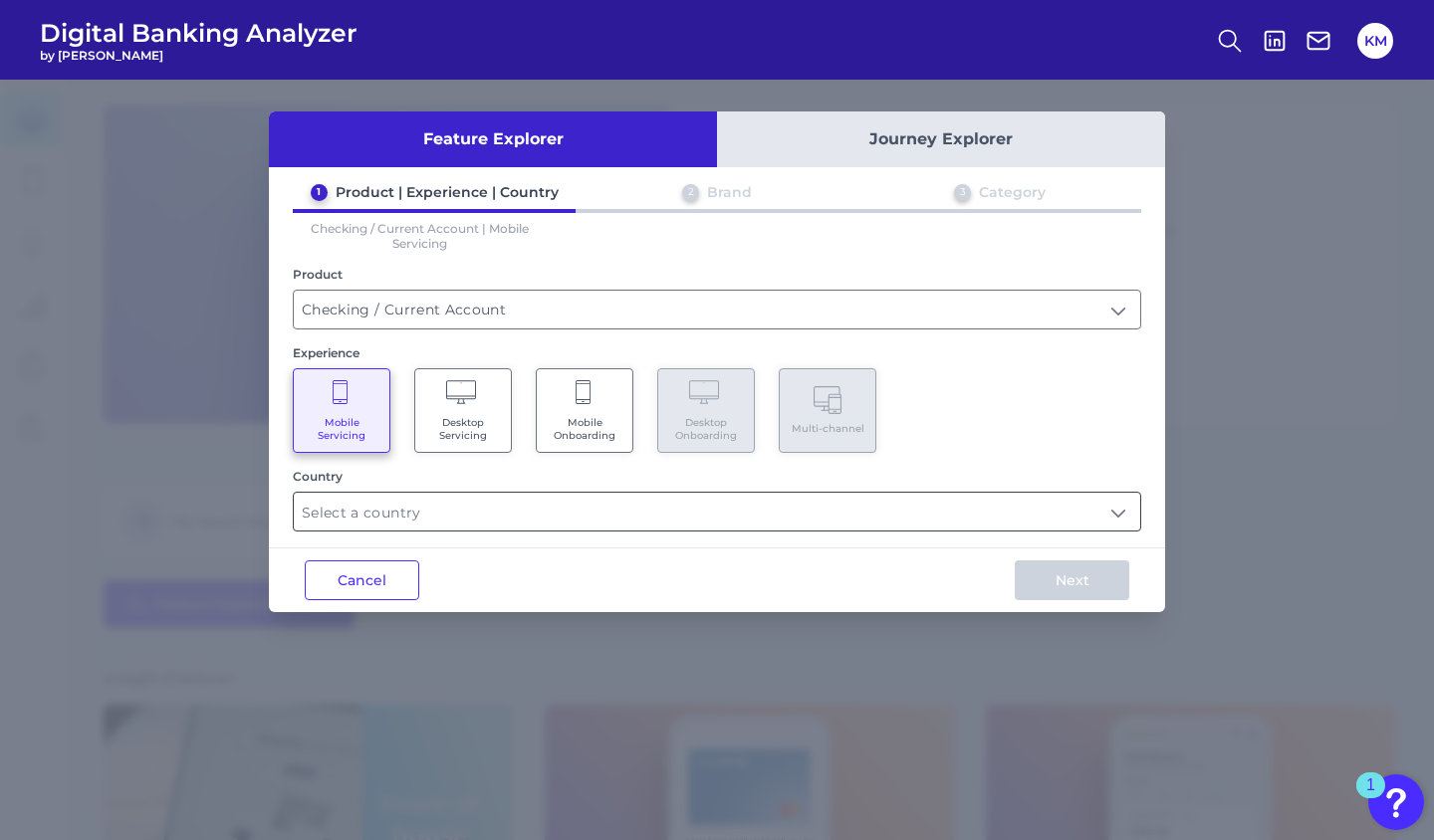 click at bounding box center [717, 512] 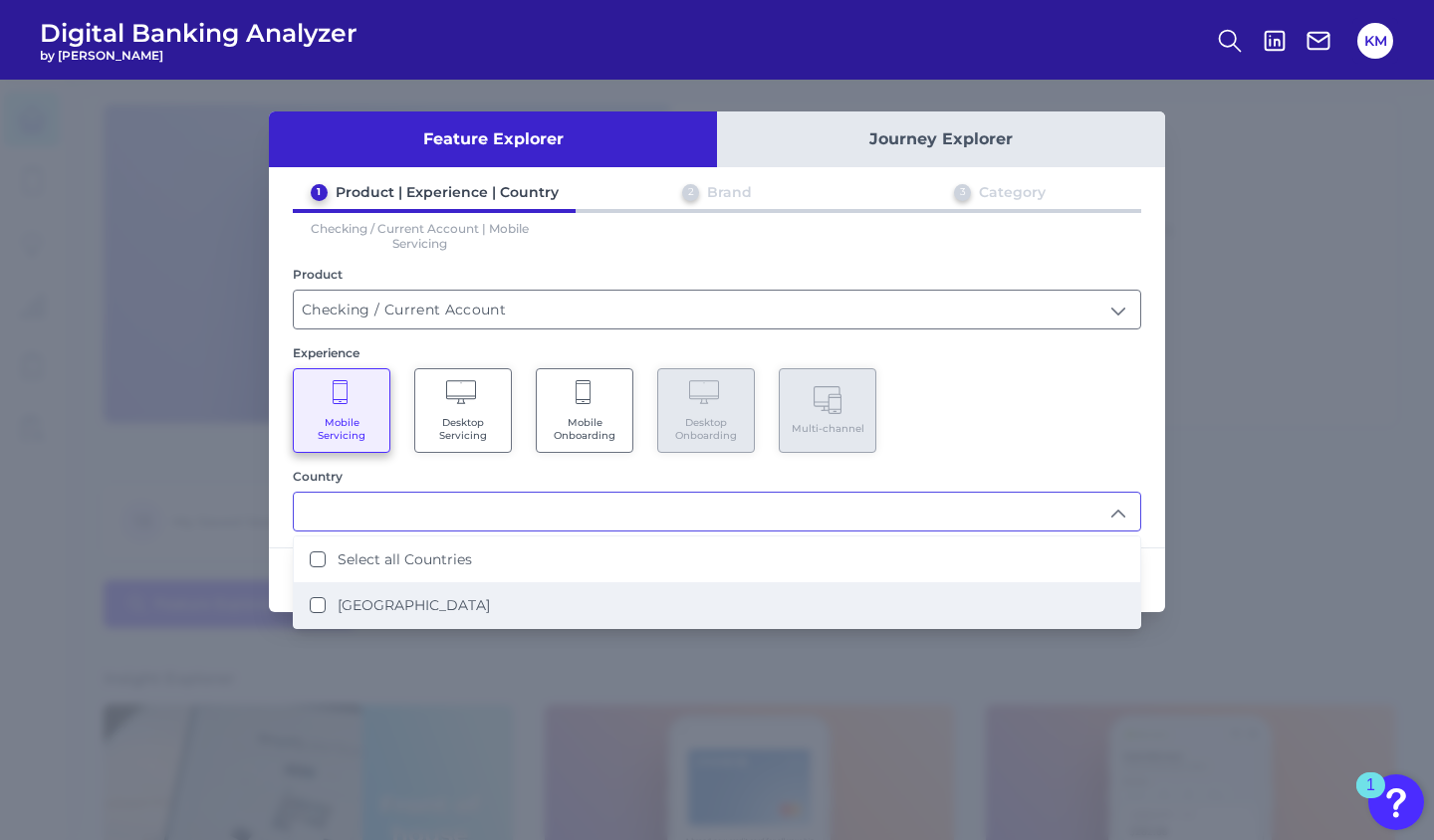click on "United States" at bounding box center [413, 605] 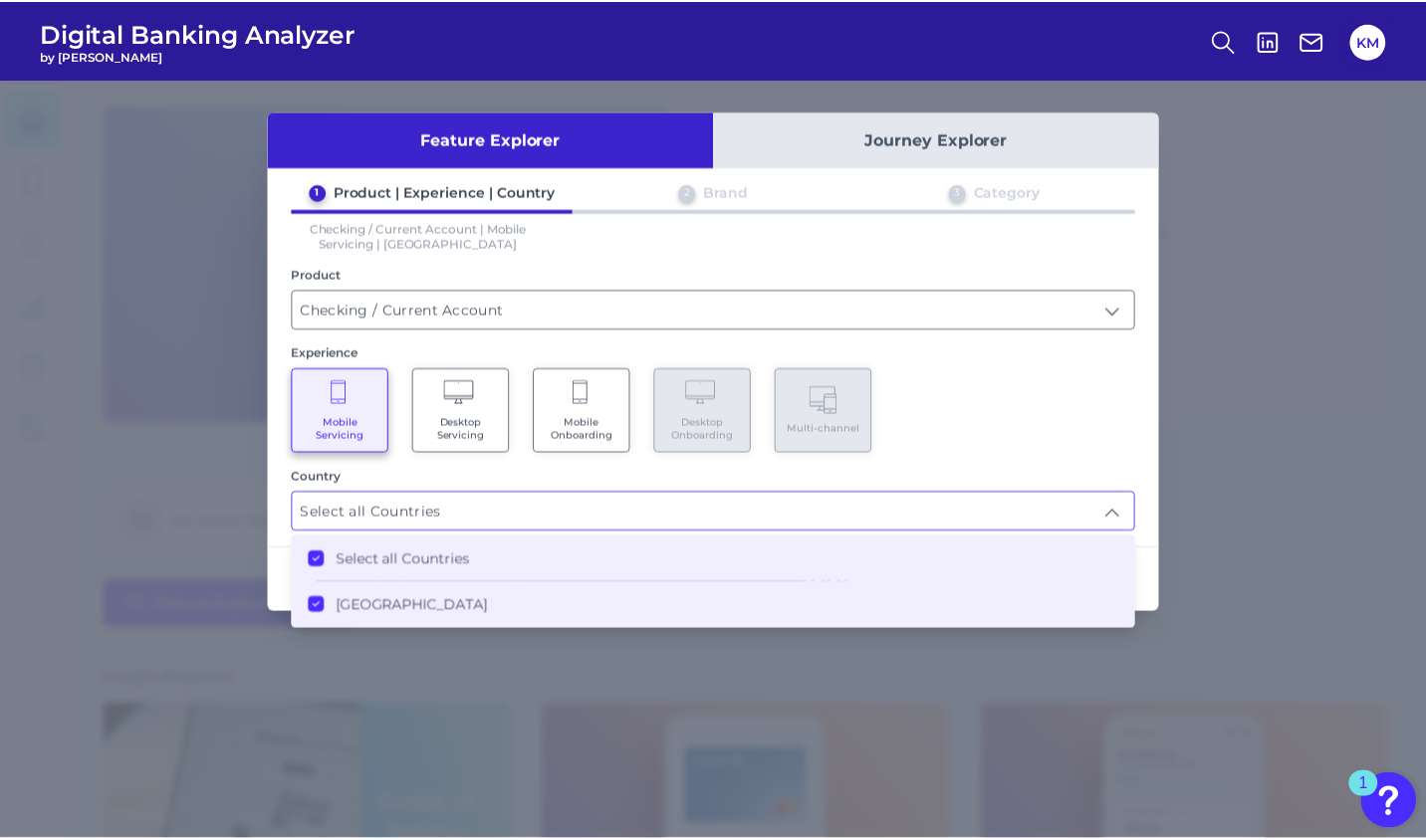 scroll, scrollTop: 1, scrollLeft: 0, axis: vertical 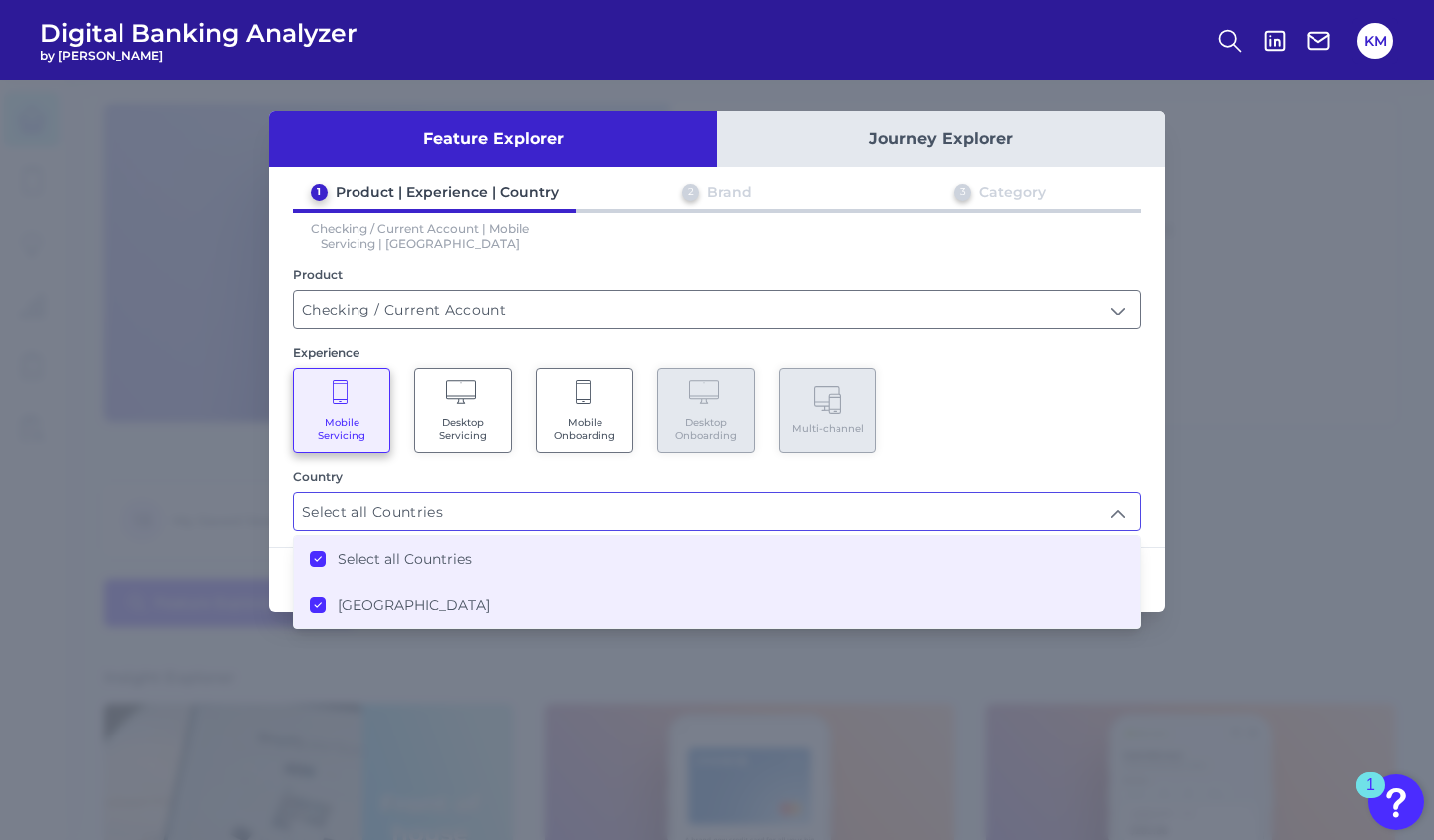 click on "Mobile Servicing Desktop Servicing Mobile Onboarding Desktop Onboarding Multi-channel" at bounding box center (717, 410) 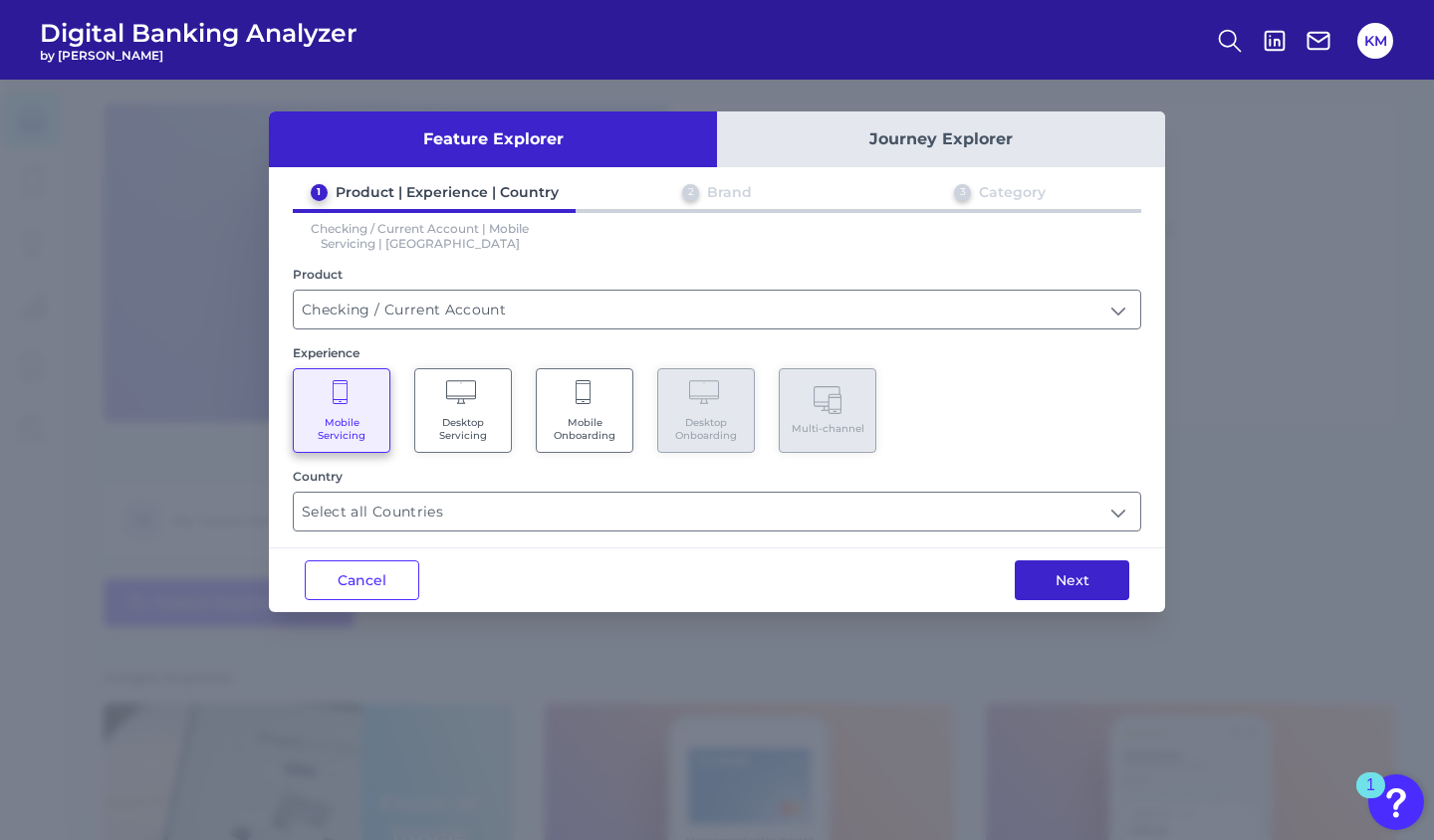 click on "Next" at bounding box center (1072, 580) 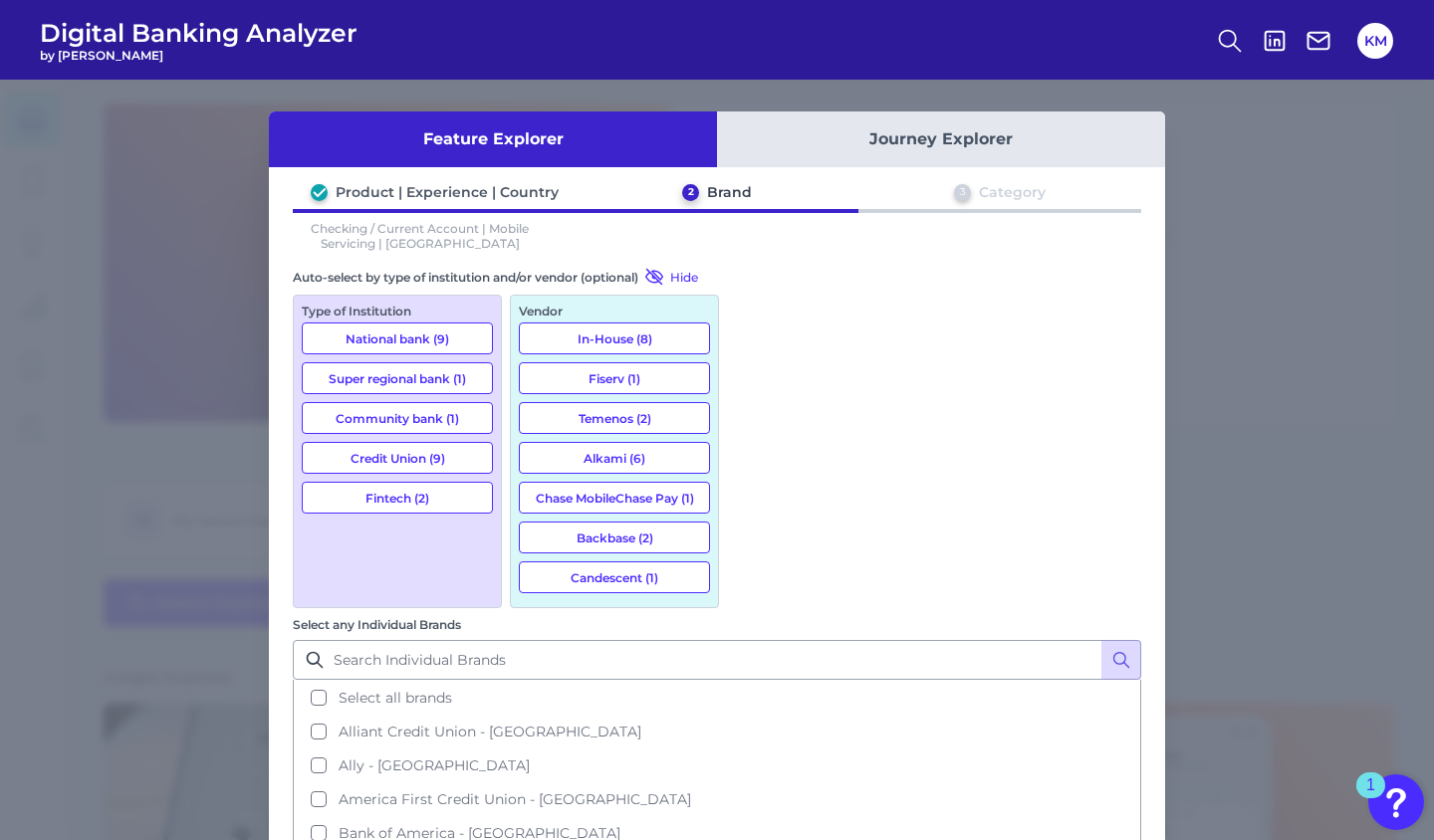 click on "Cancel" at bounding box center (361, 1007) 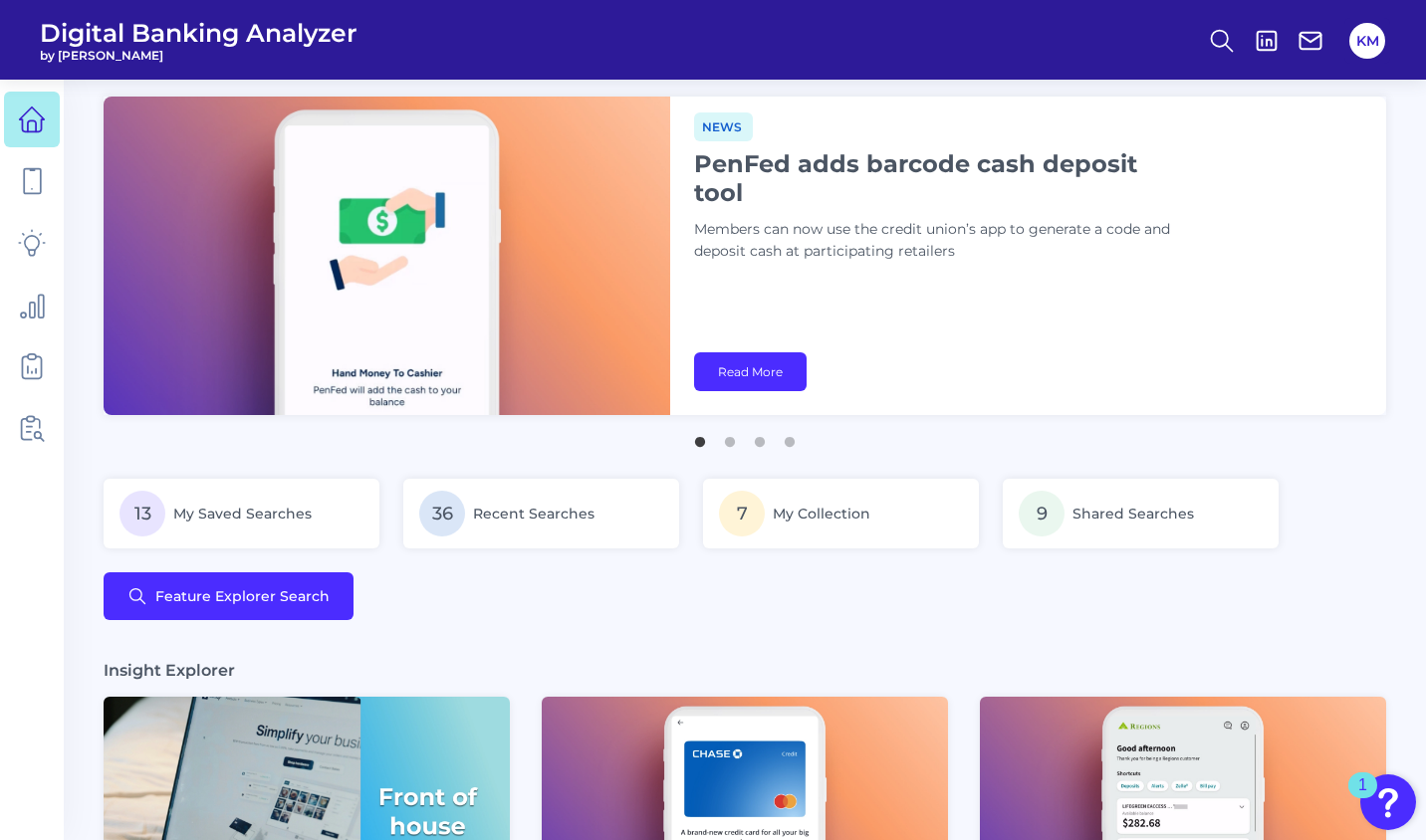 scroll, scrollTop: 0, scrollLeft: 0, axis: both 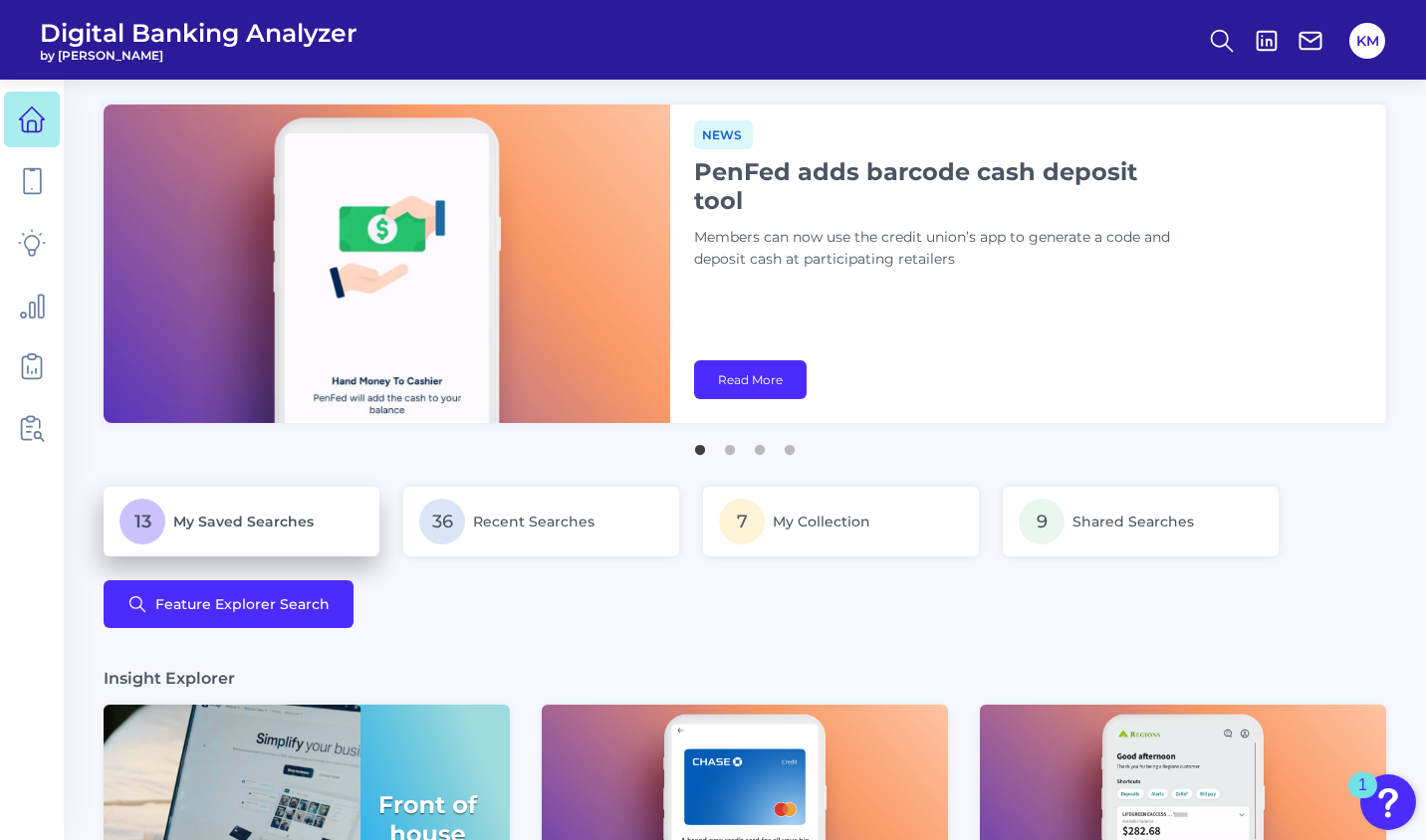 click on "My Saved Searches" at bounding box center [243, 522] 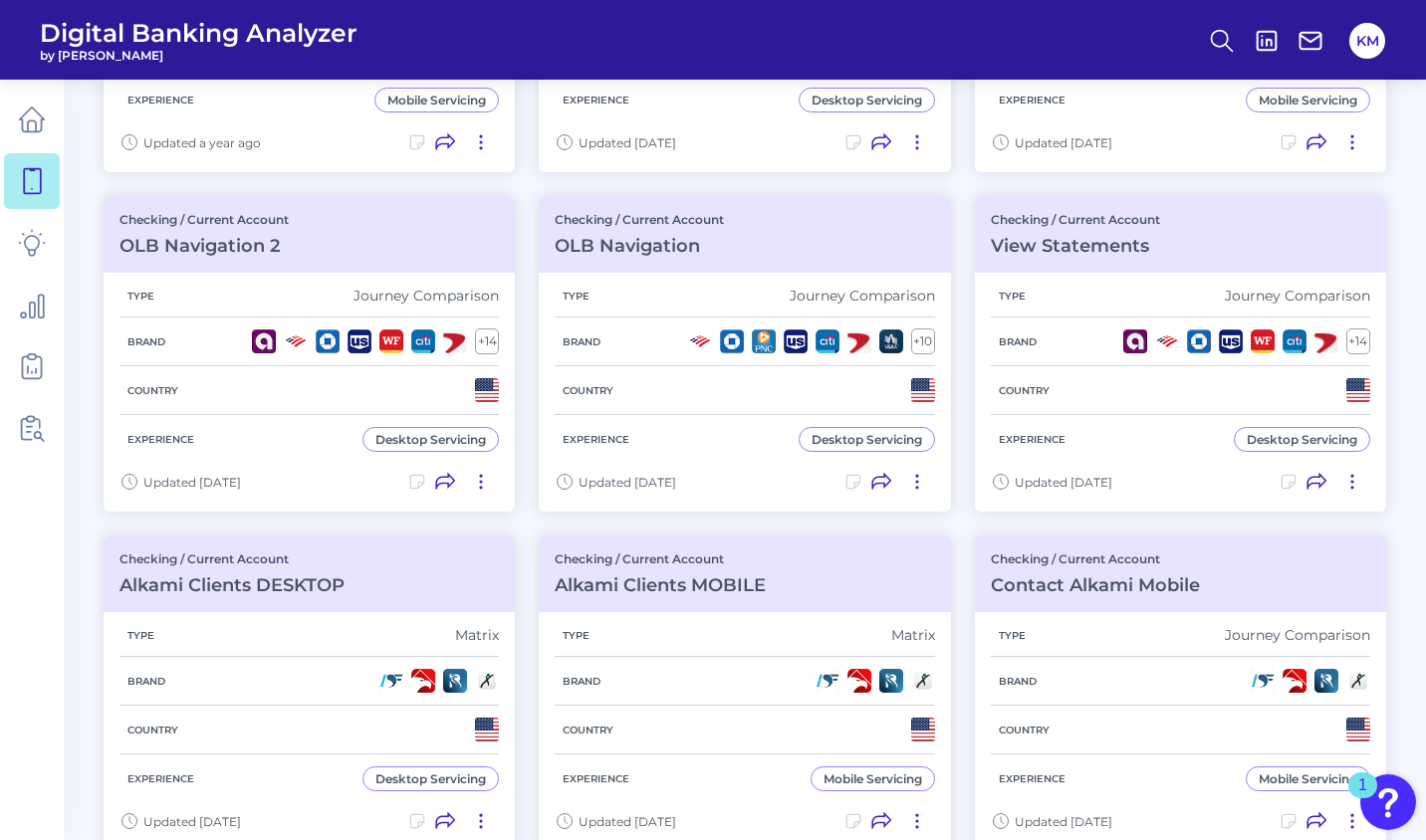 scroll, scrollTop: 498, scrollLeft: 0, axis: vertical 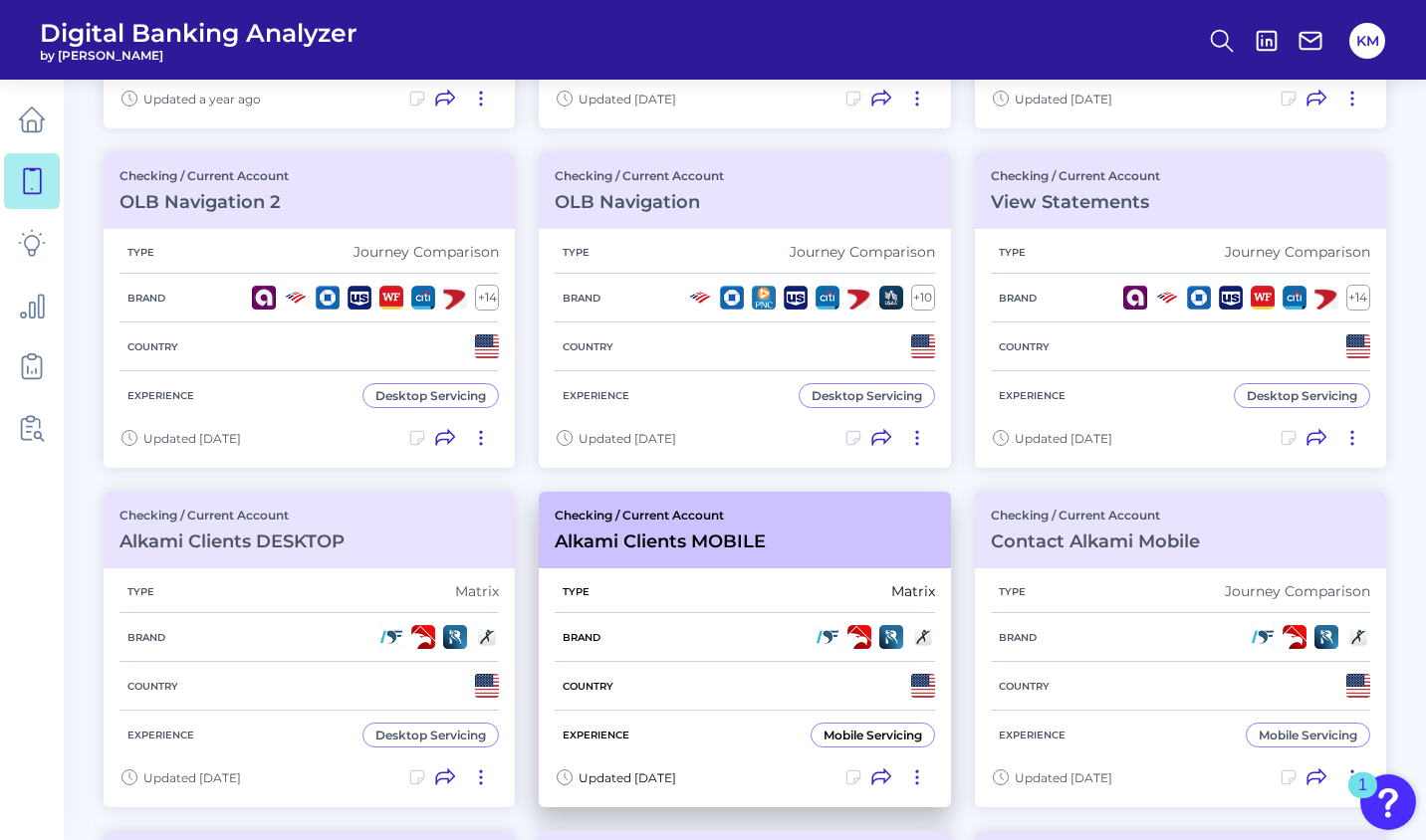 click on "Type Matrix" at bounding box center (744, 591) 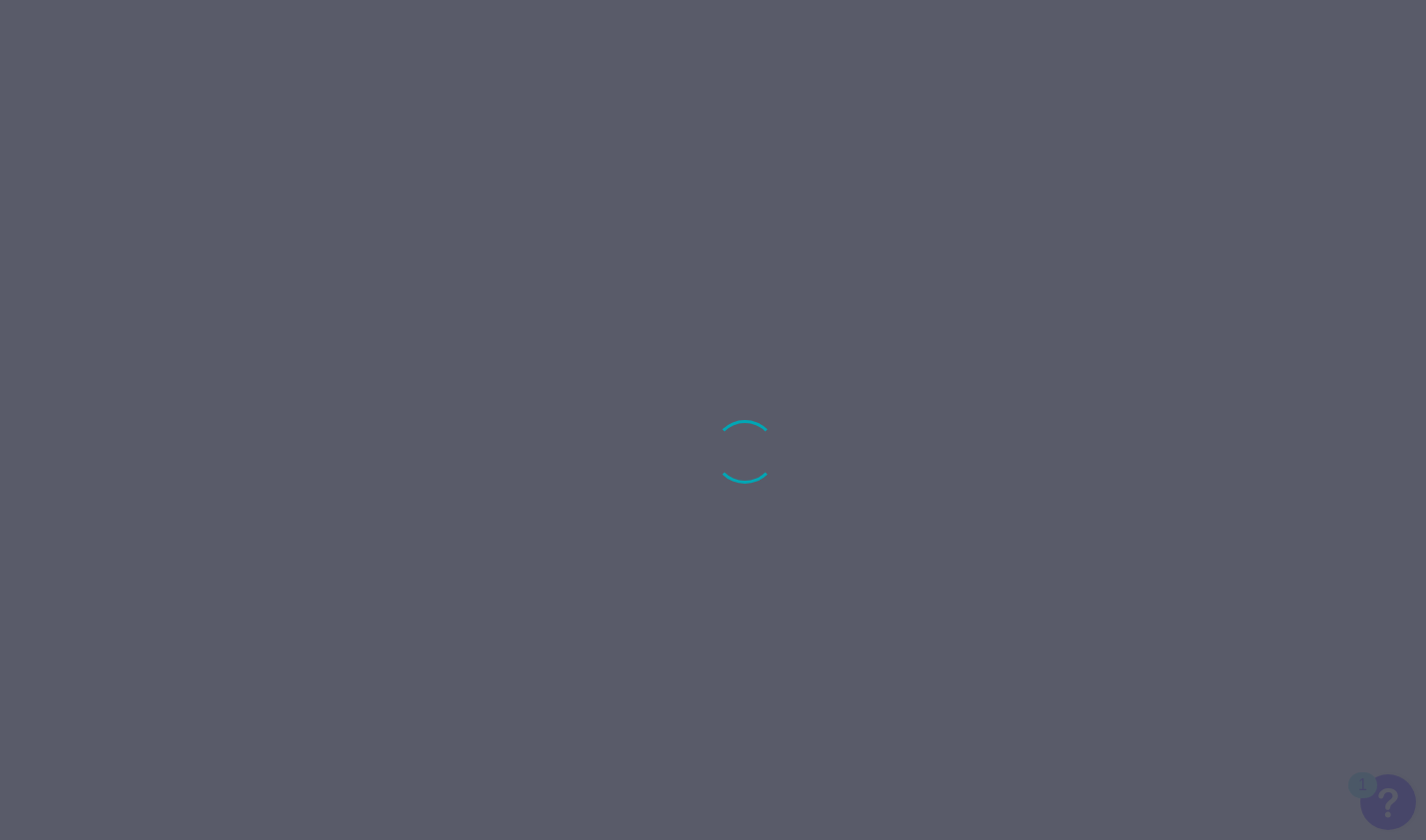 scroll, scrollTop: 0, scrollLeft: 0, axis: both 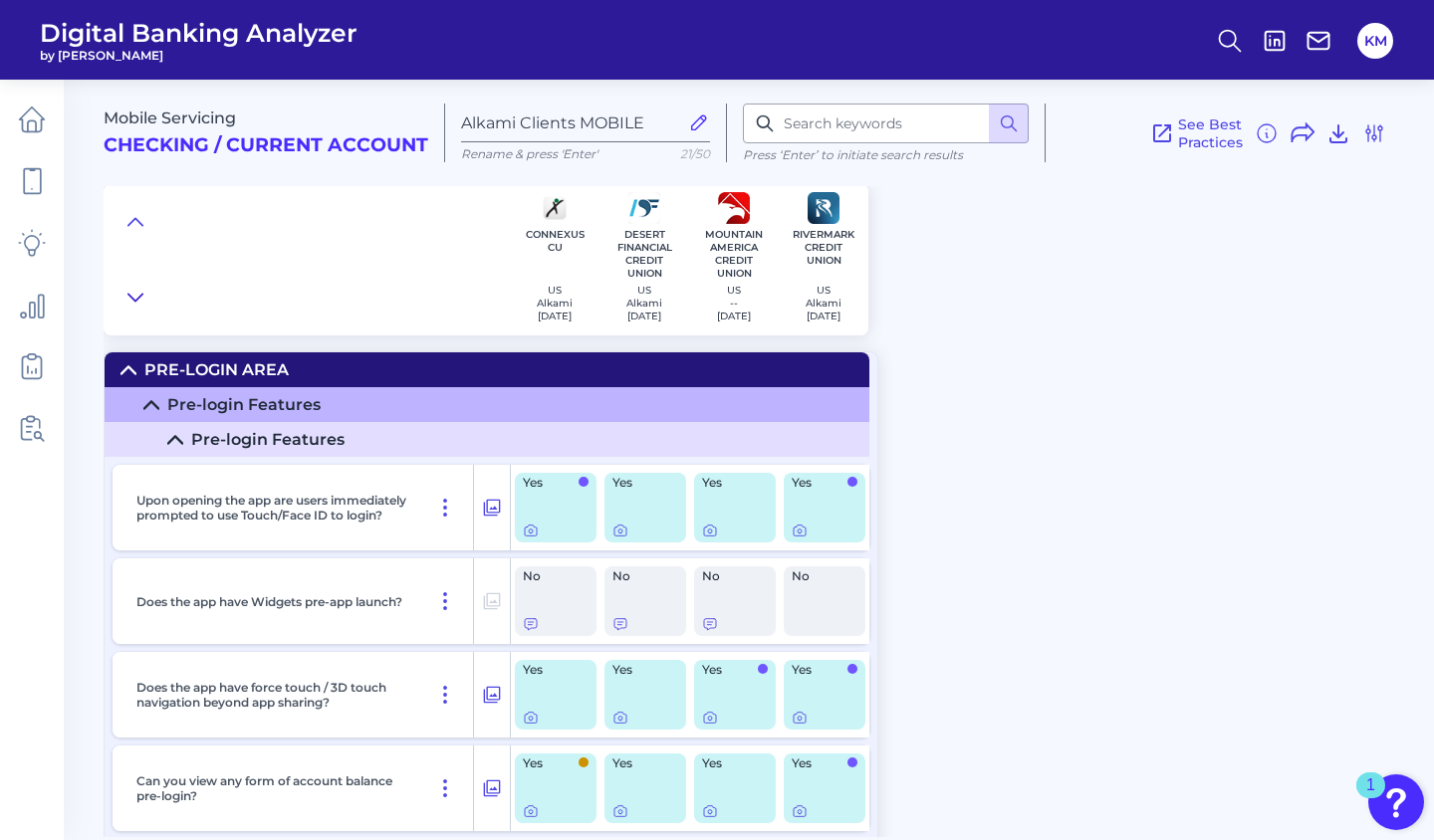 click 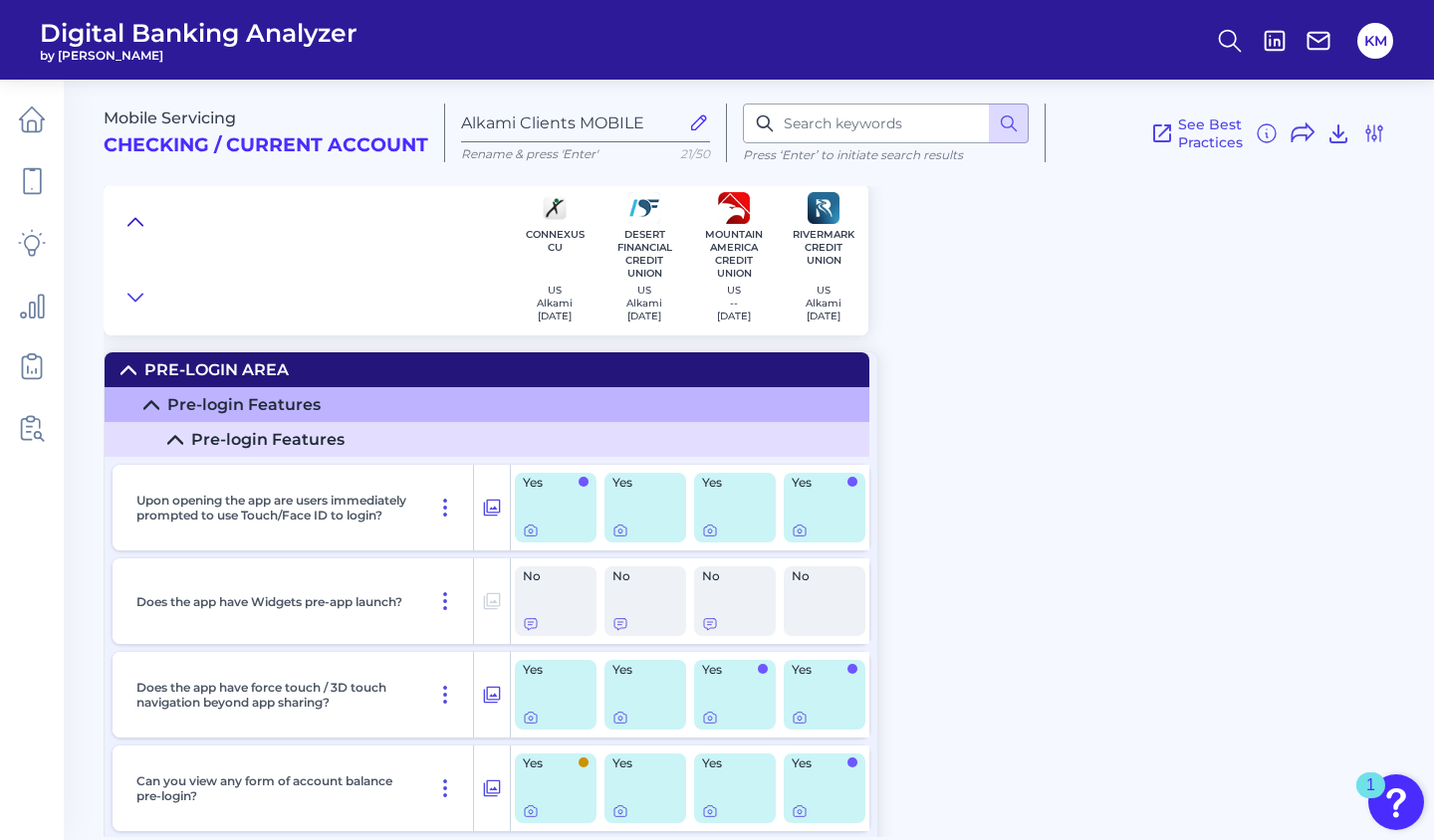 click 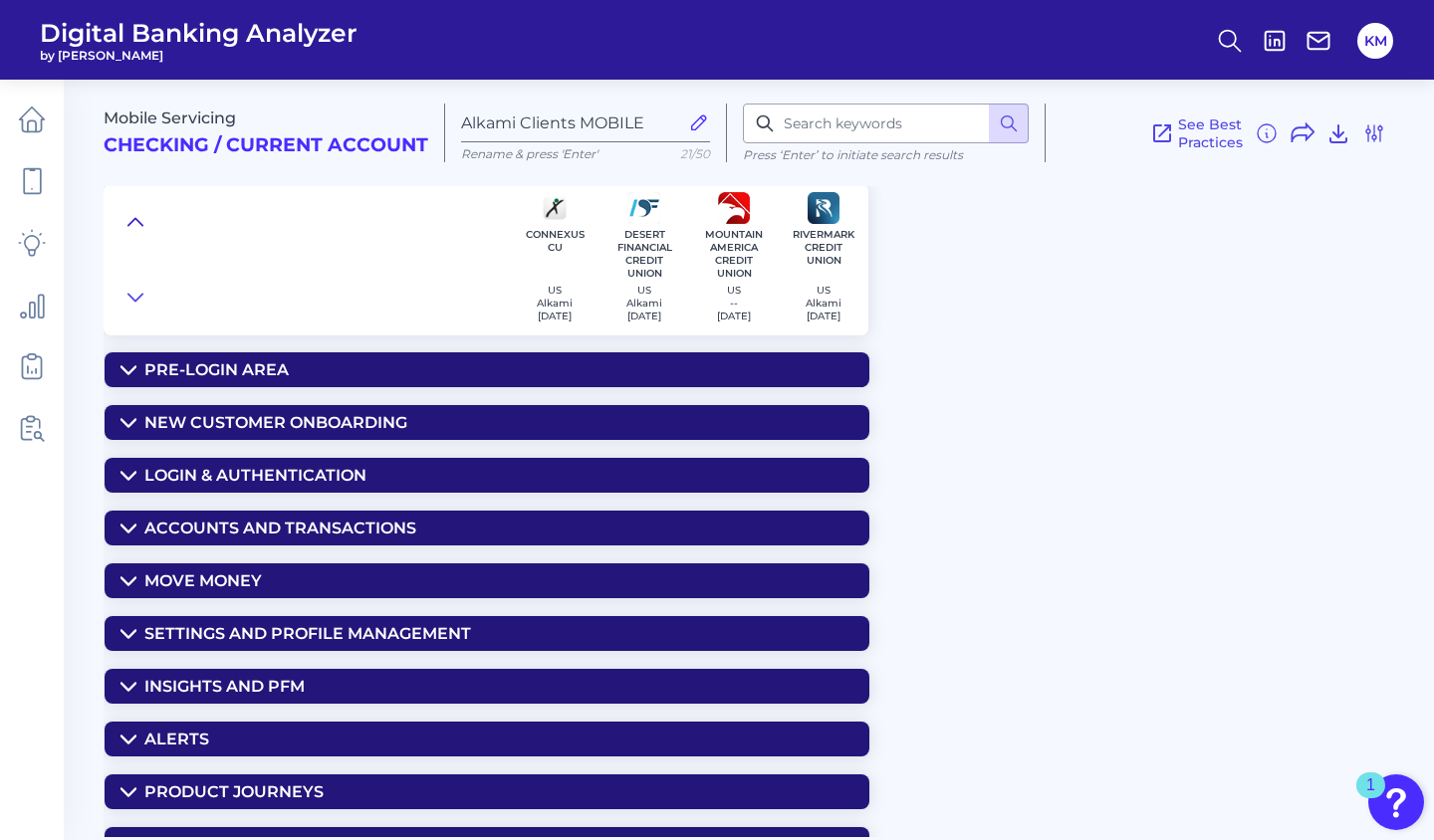 click 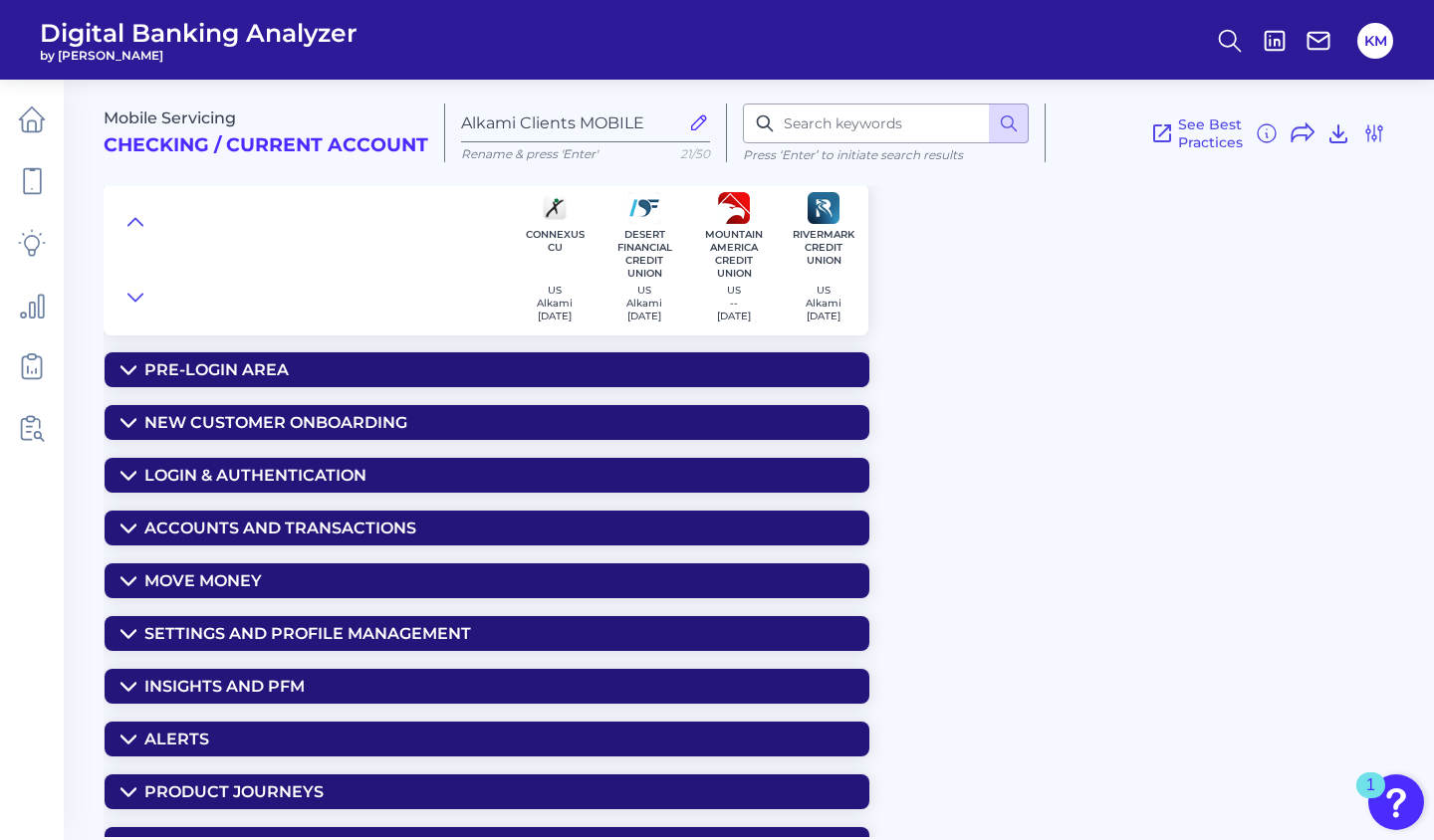 click on "Pre-Login Area" at bounding box center [216, 369] 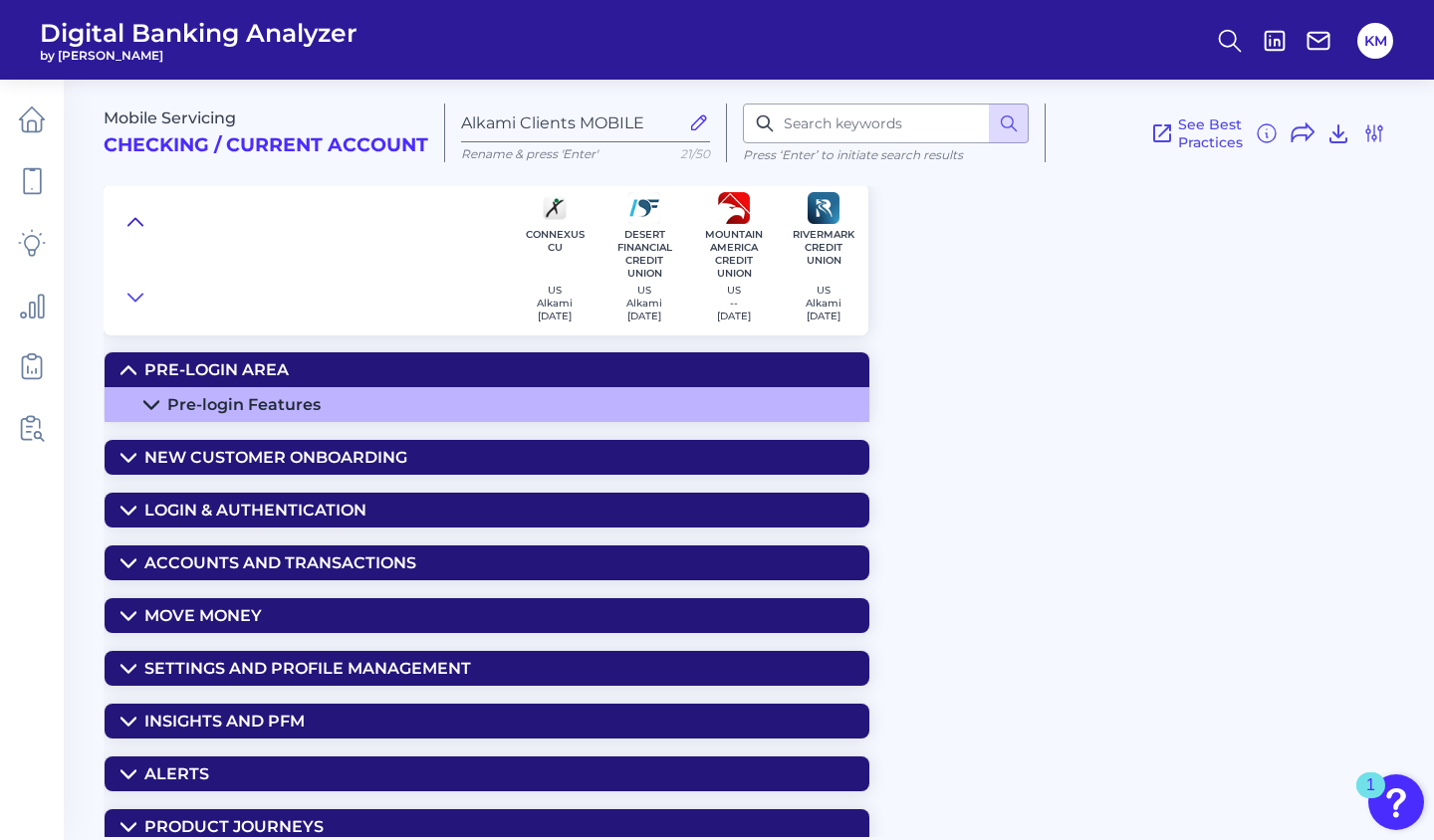 click 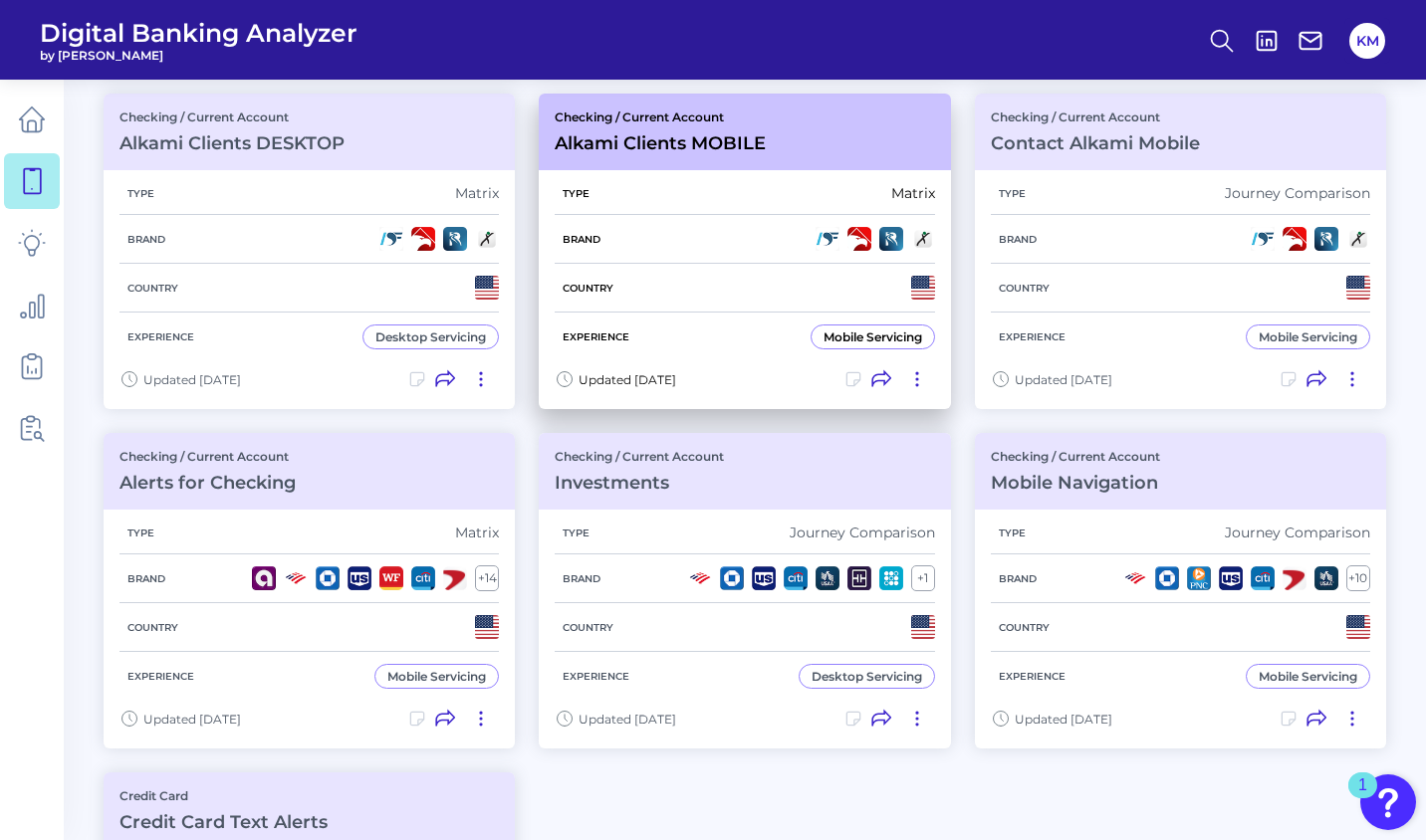 scroll, scrollTop: 697, scrollLeft: 0, axis: vertical 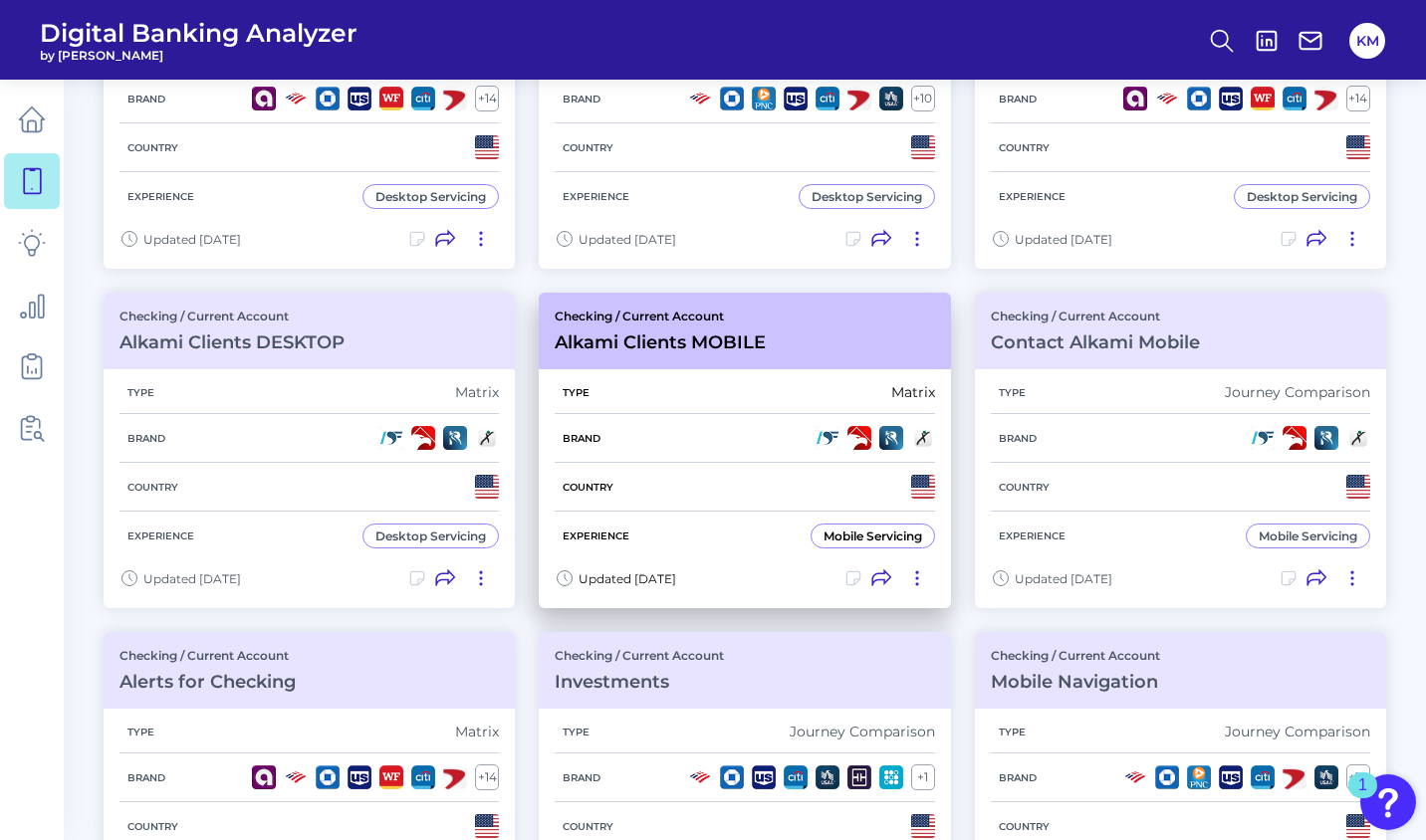 click on "Brand" at bounding box center [744, 438] 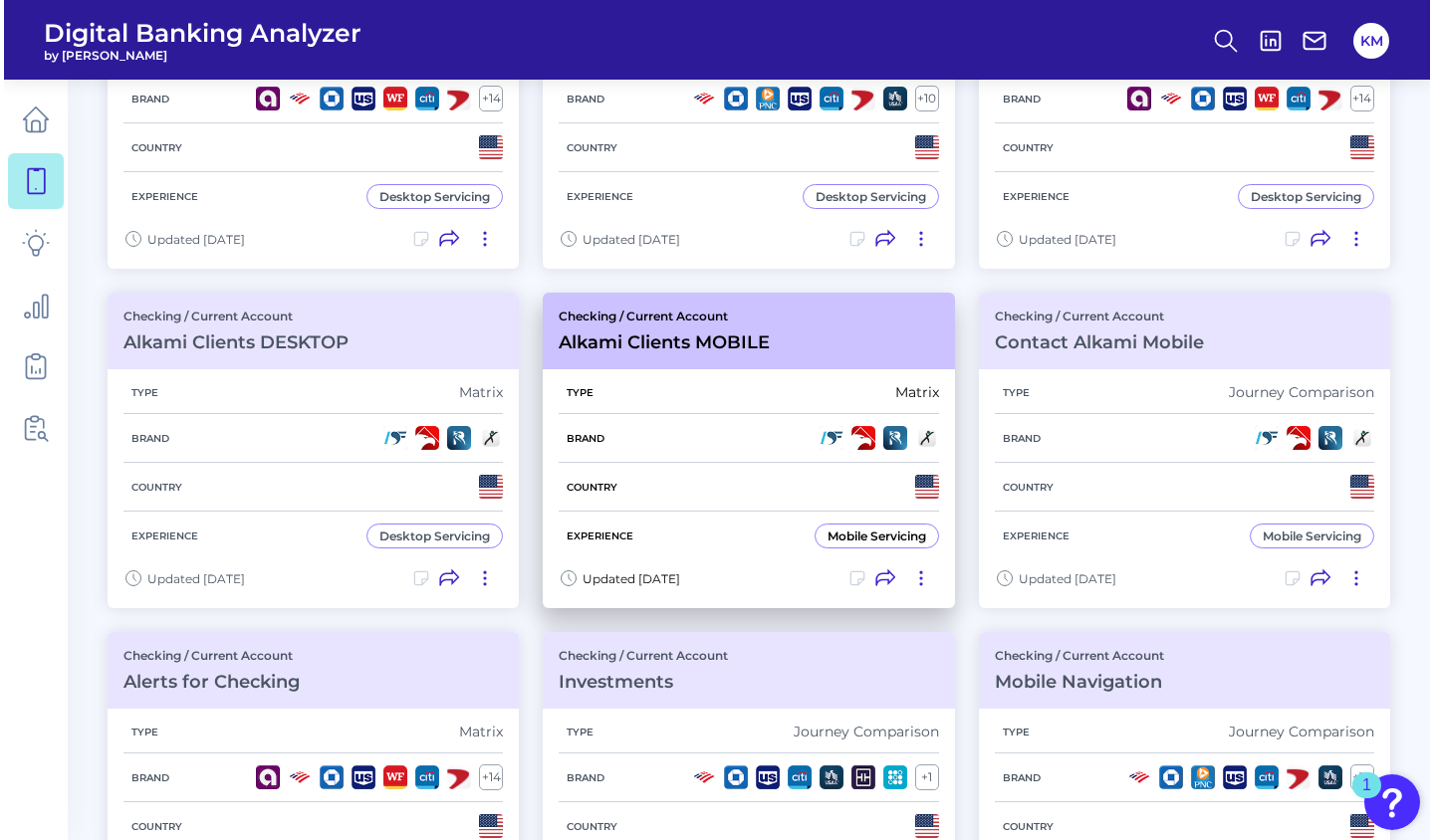 scroll, scrollTop: 0, scrollLeft: 0, axis: both 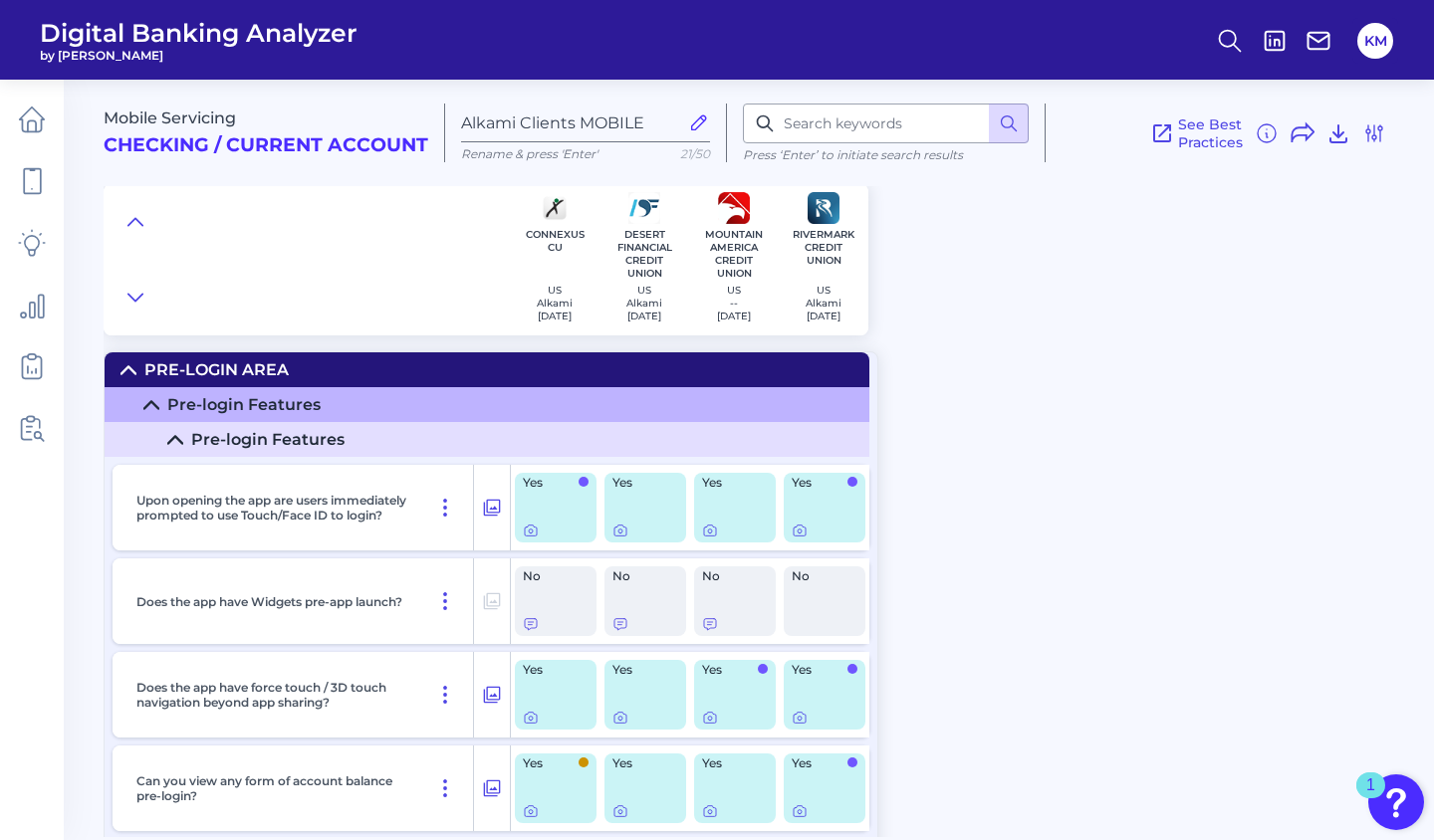 click on "Yes" at bounding box center [556, 508] 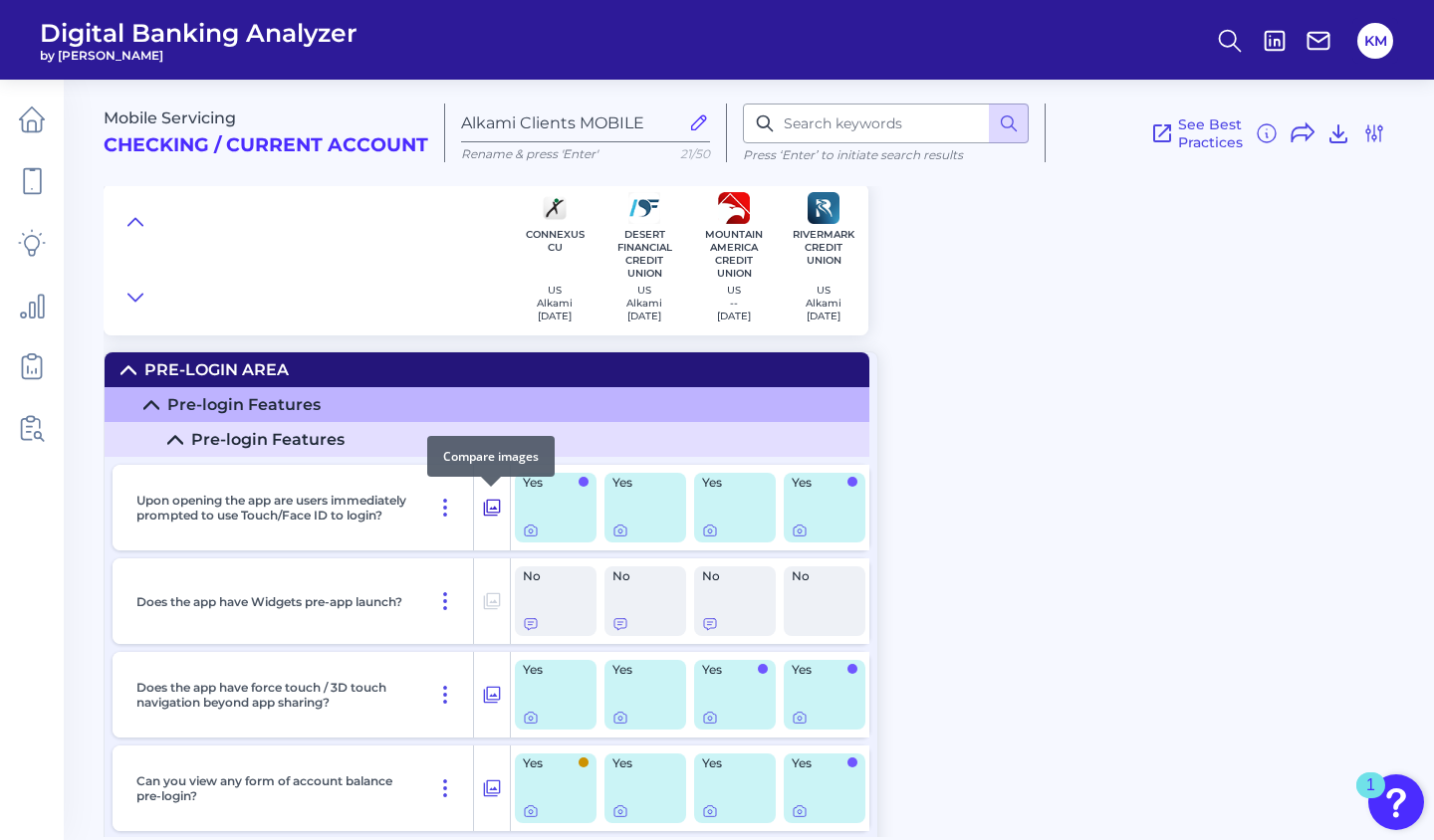 click 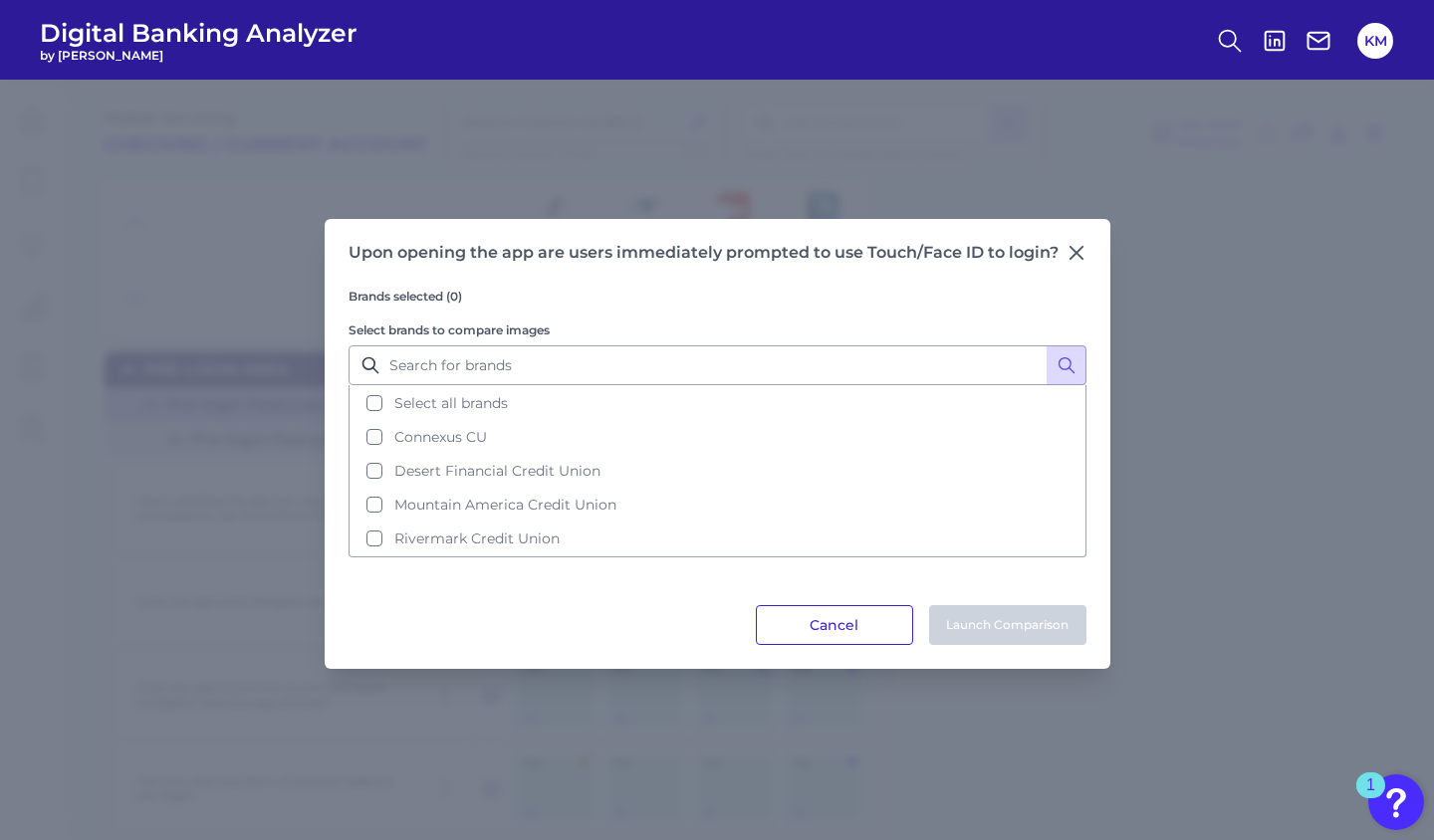 click on "Cancel" at bounding box center [835, 625] 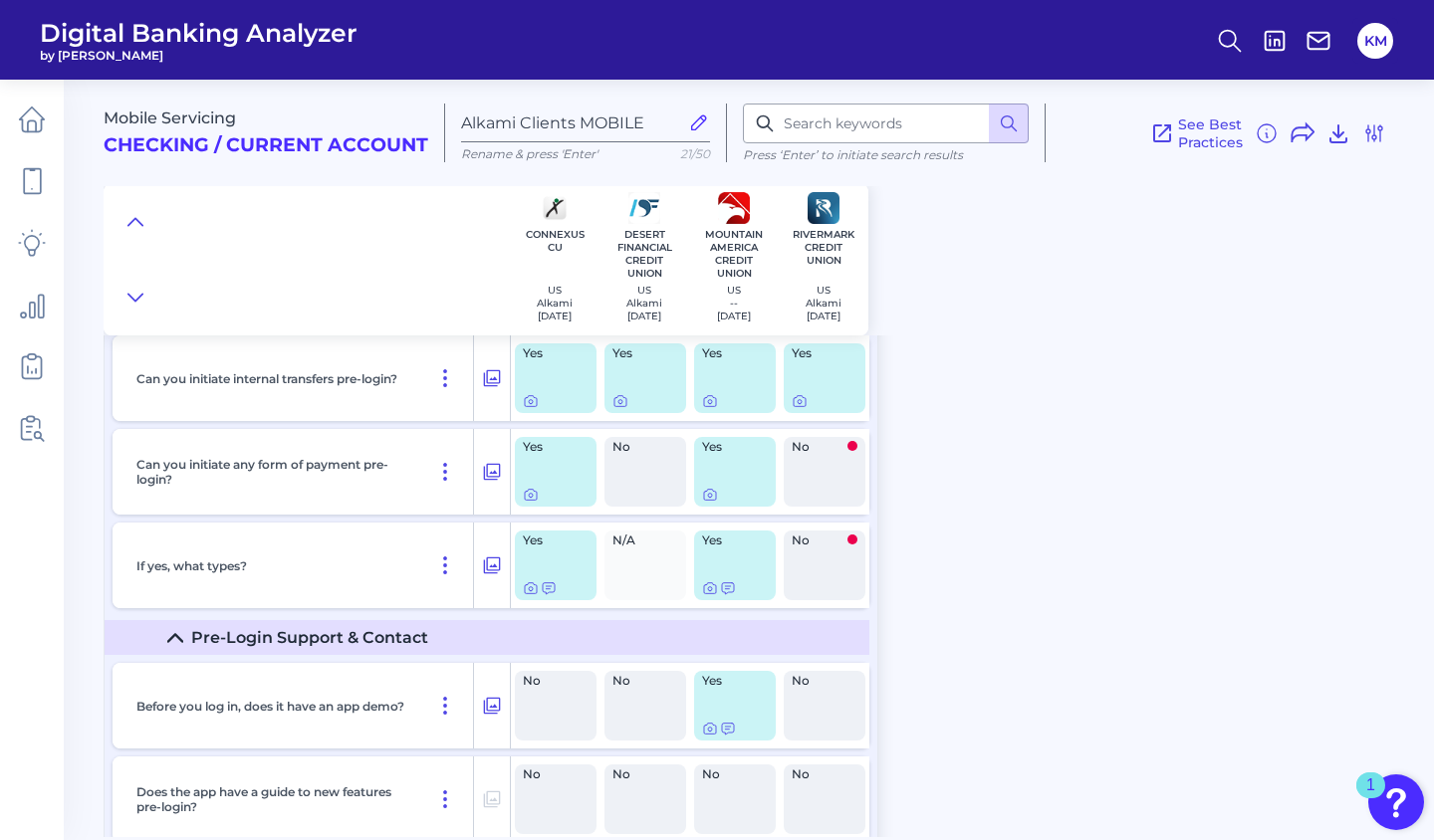 scroll, scrollTop: 0, scrollLeft: 0, axis: both 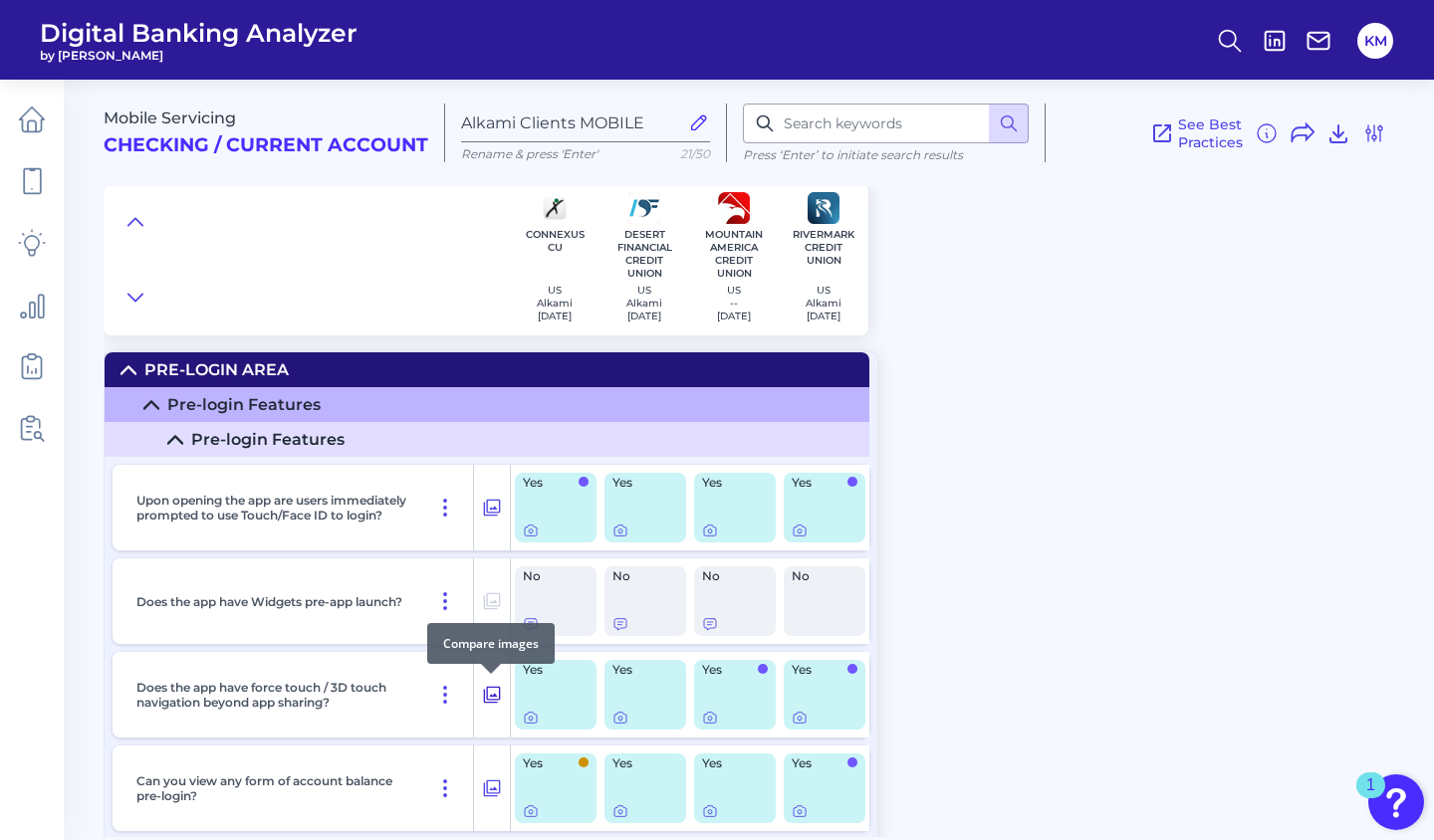 click 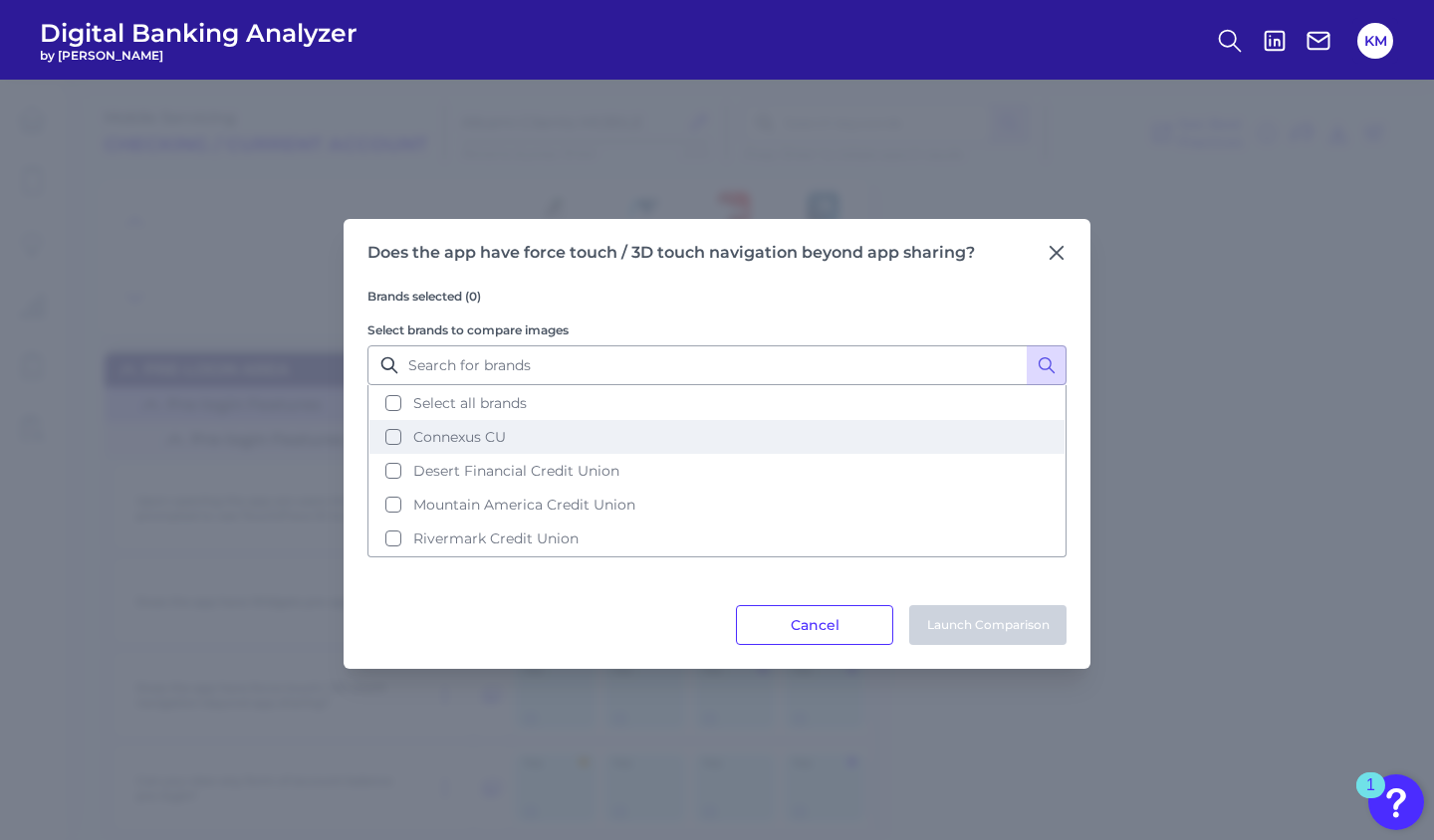 click on "Connexus CU" at bounding box center (459, 437) 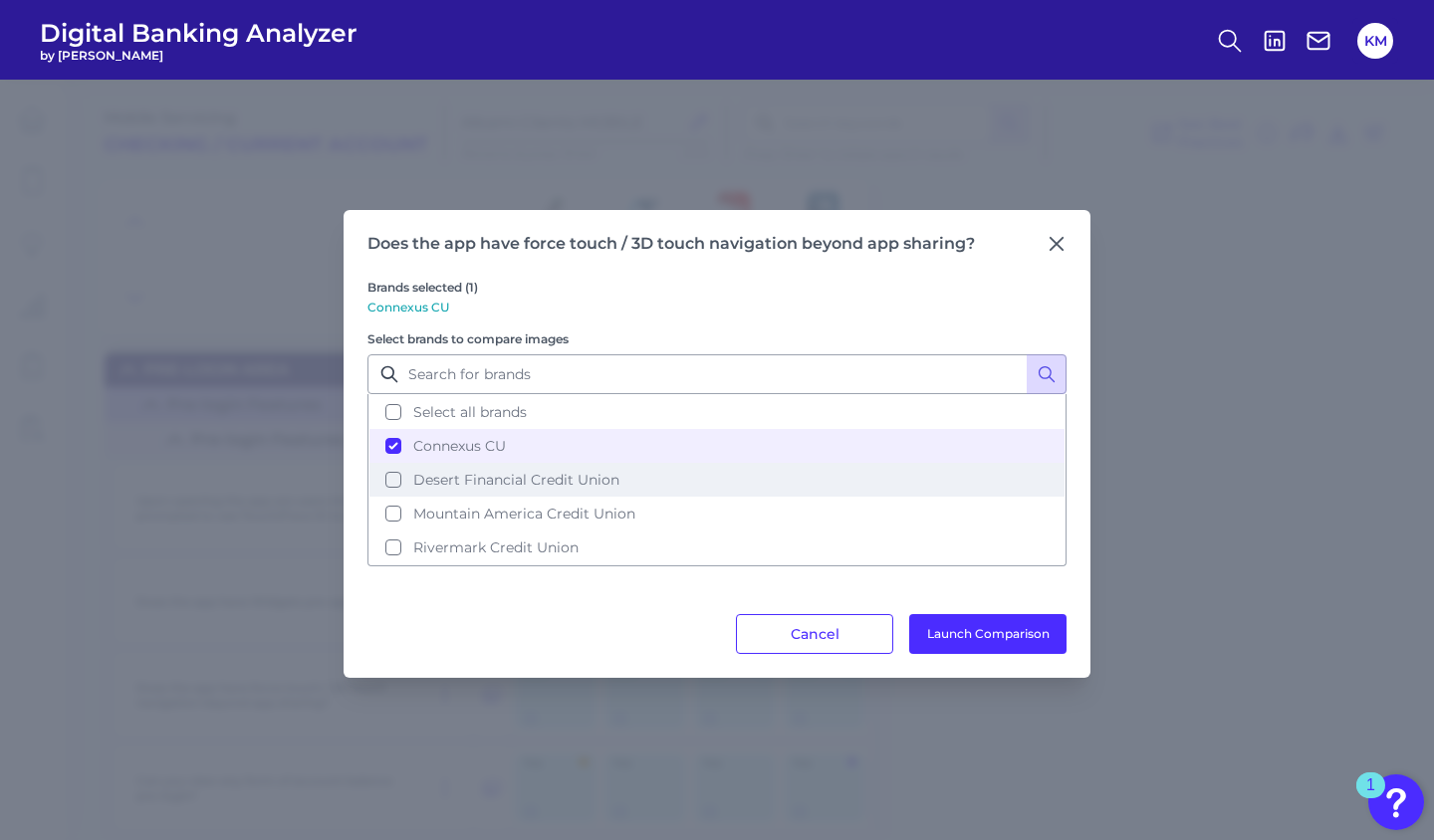 click on "Desert Financial Credit Union" at bounding box center (516, 480) 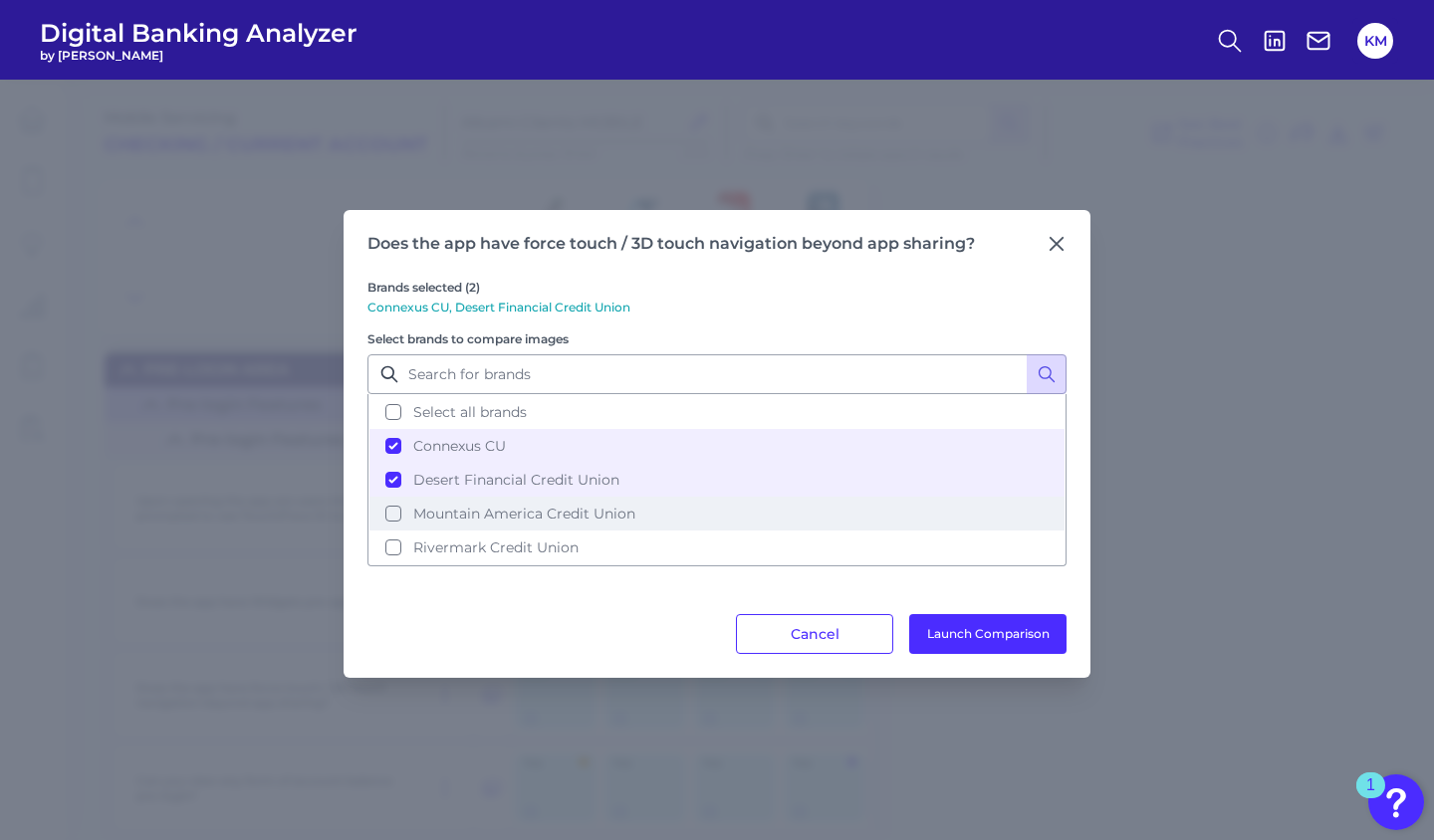 click on "Mountain America Credit Union" at bounding box center (524, 514) 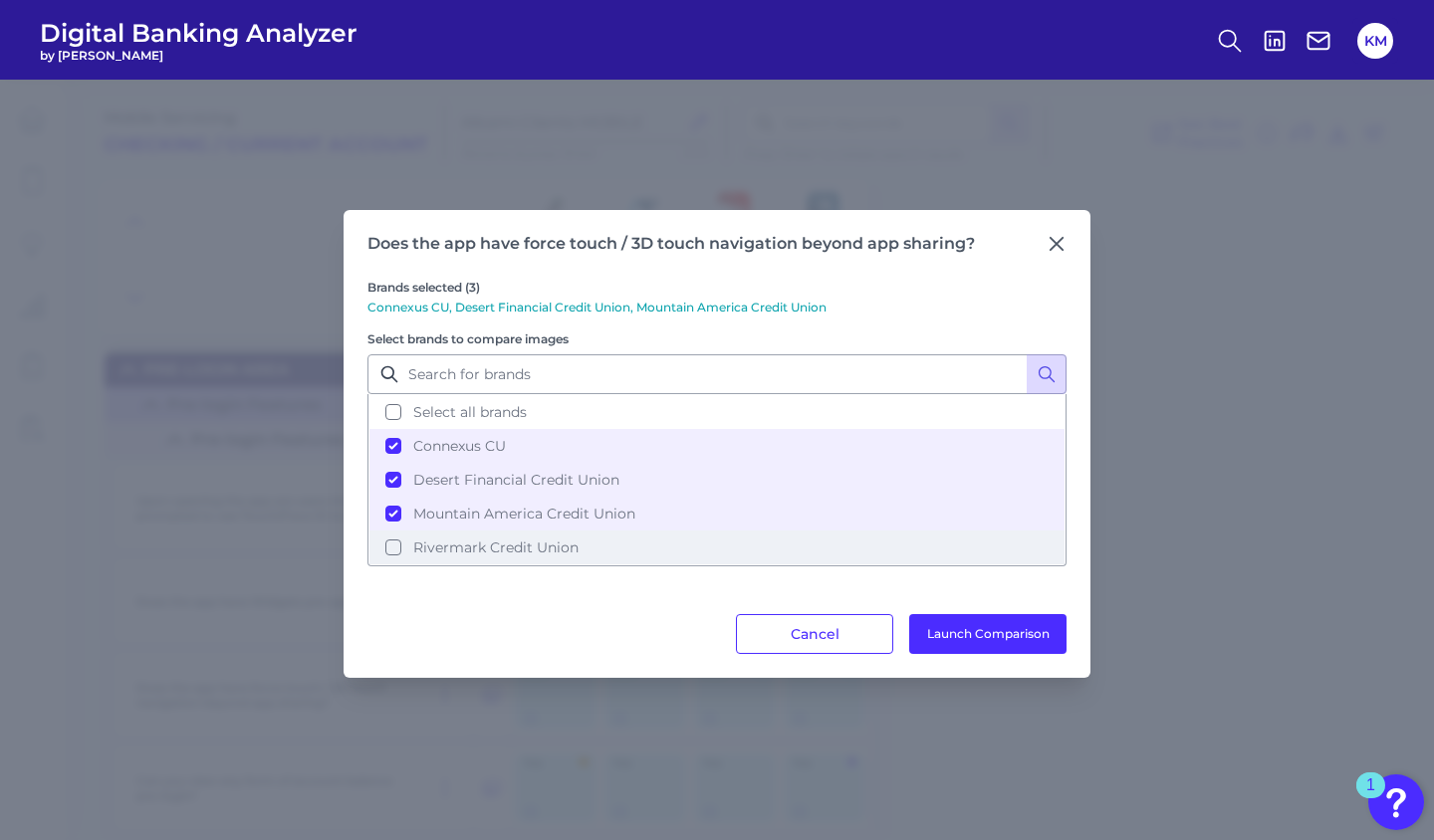 click on "Rivermark Credit Union" at bounding box center [717, 547] 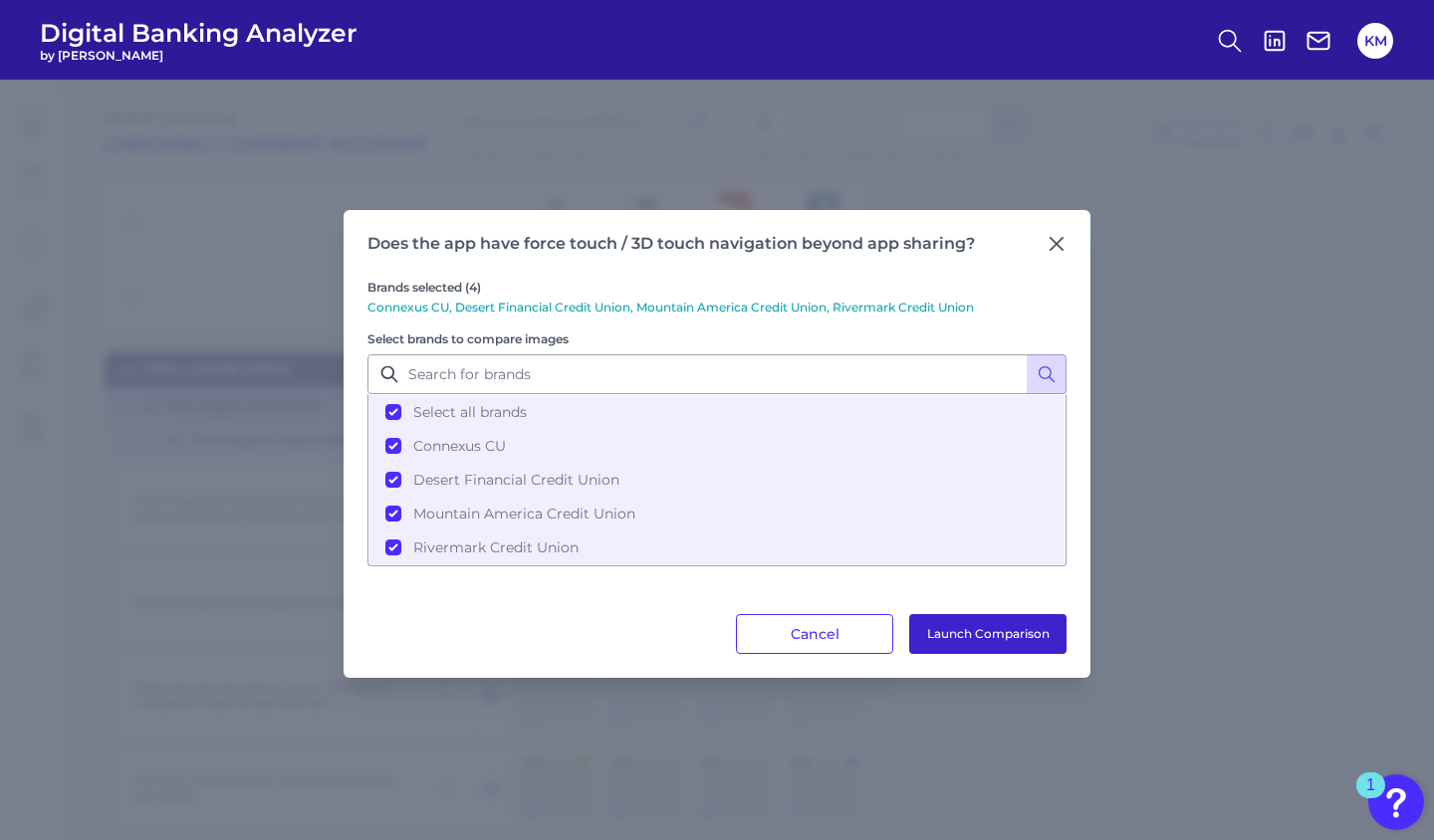 click on "Launch Comparison" at bounding box center [988, 634] 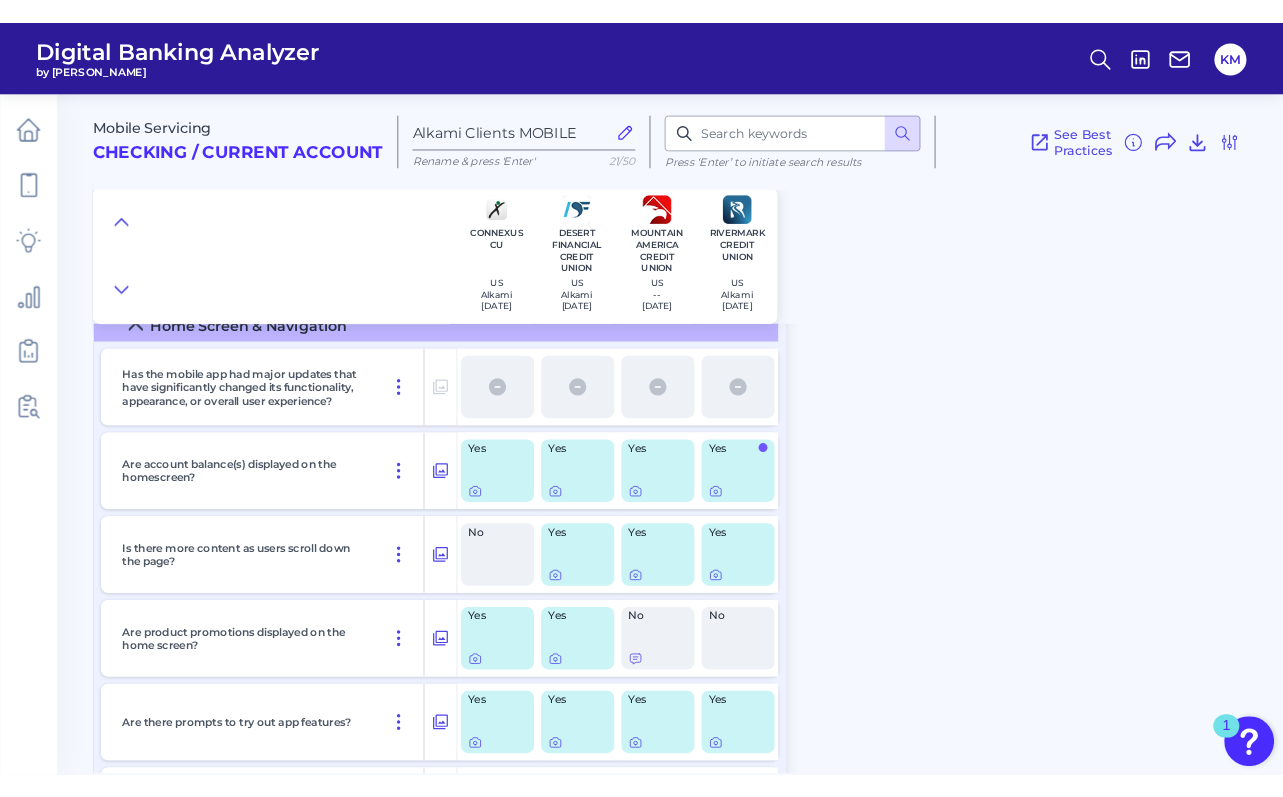 scroll, scrollTop: 3600, scrollLeft: 0, axis: vertical 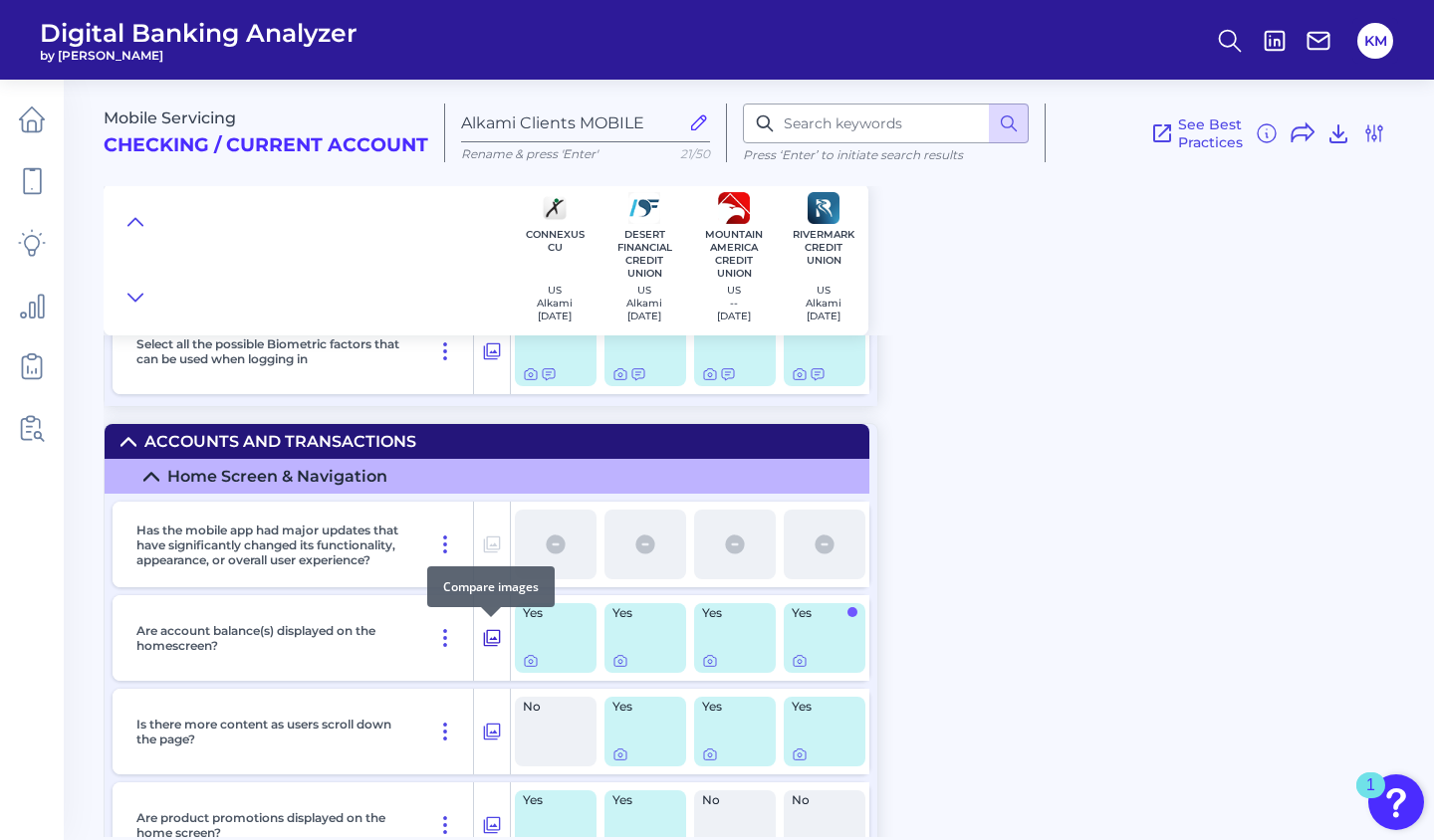 click 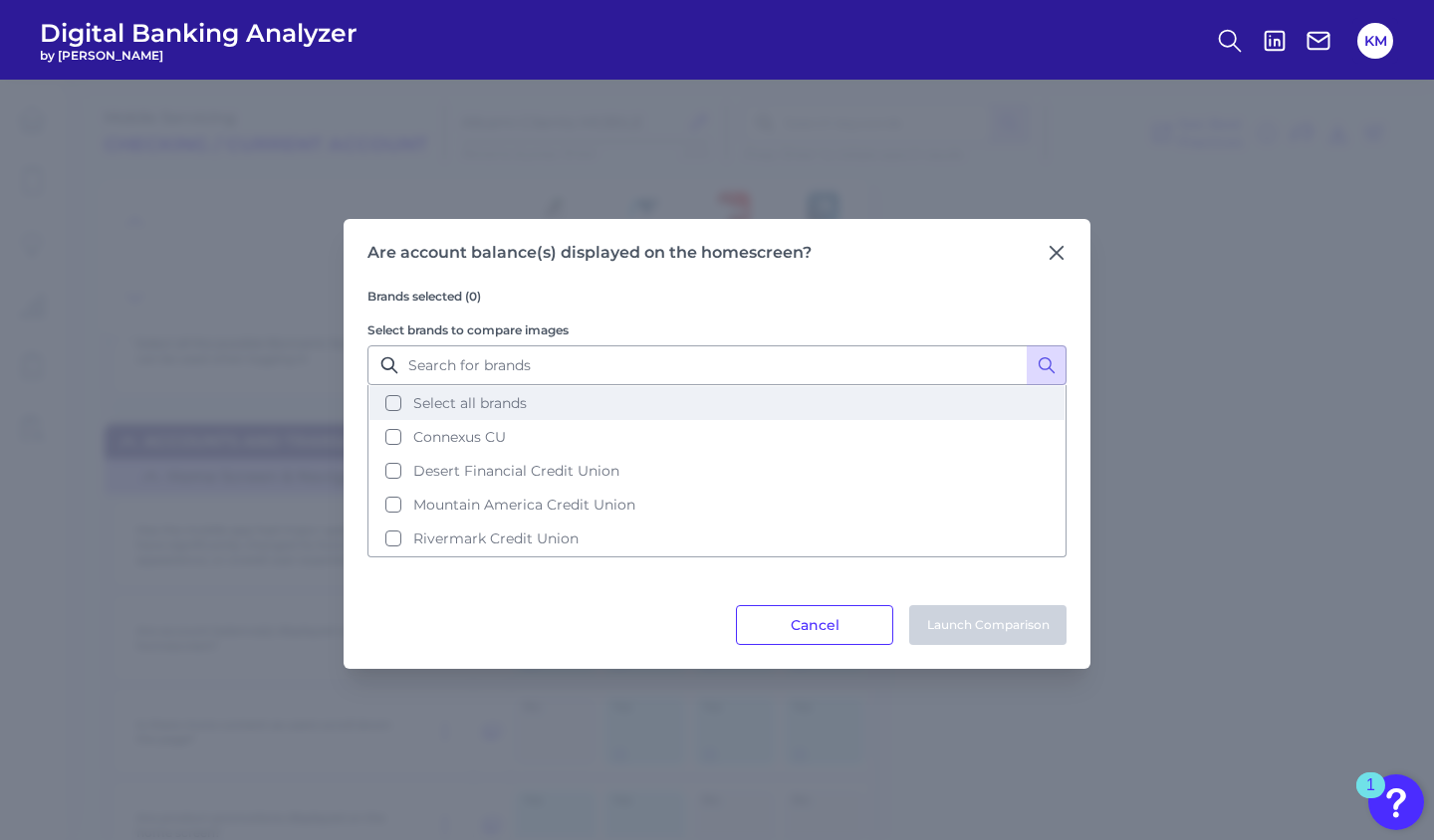 click on "Select all brands" at bounding box center [470, 403] 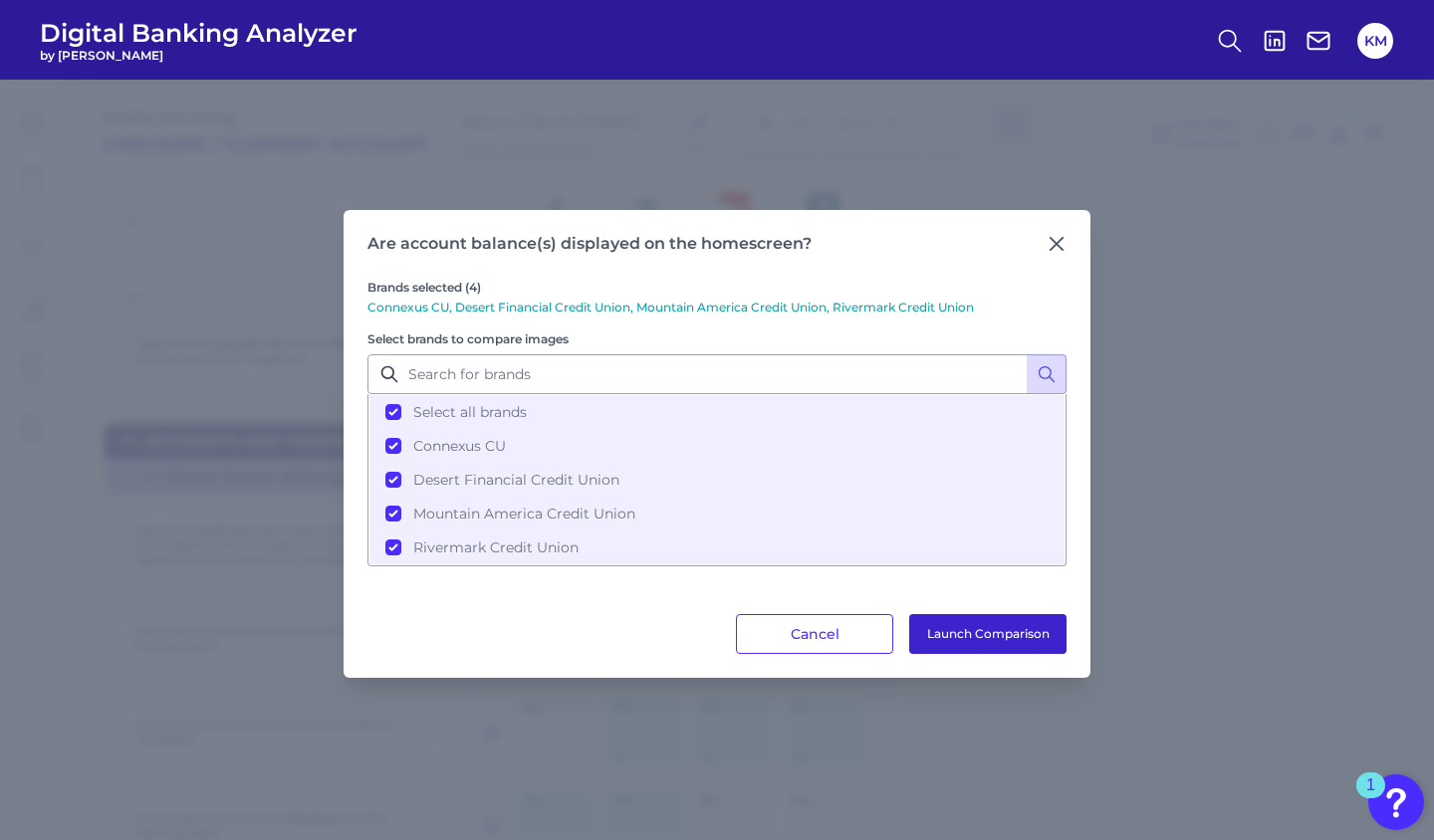 click on "Launch Comparison" at bounding box center [988, 634] 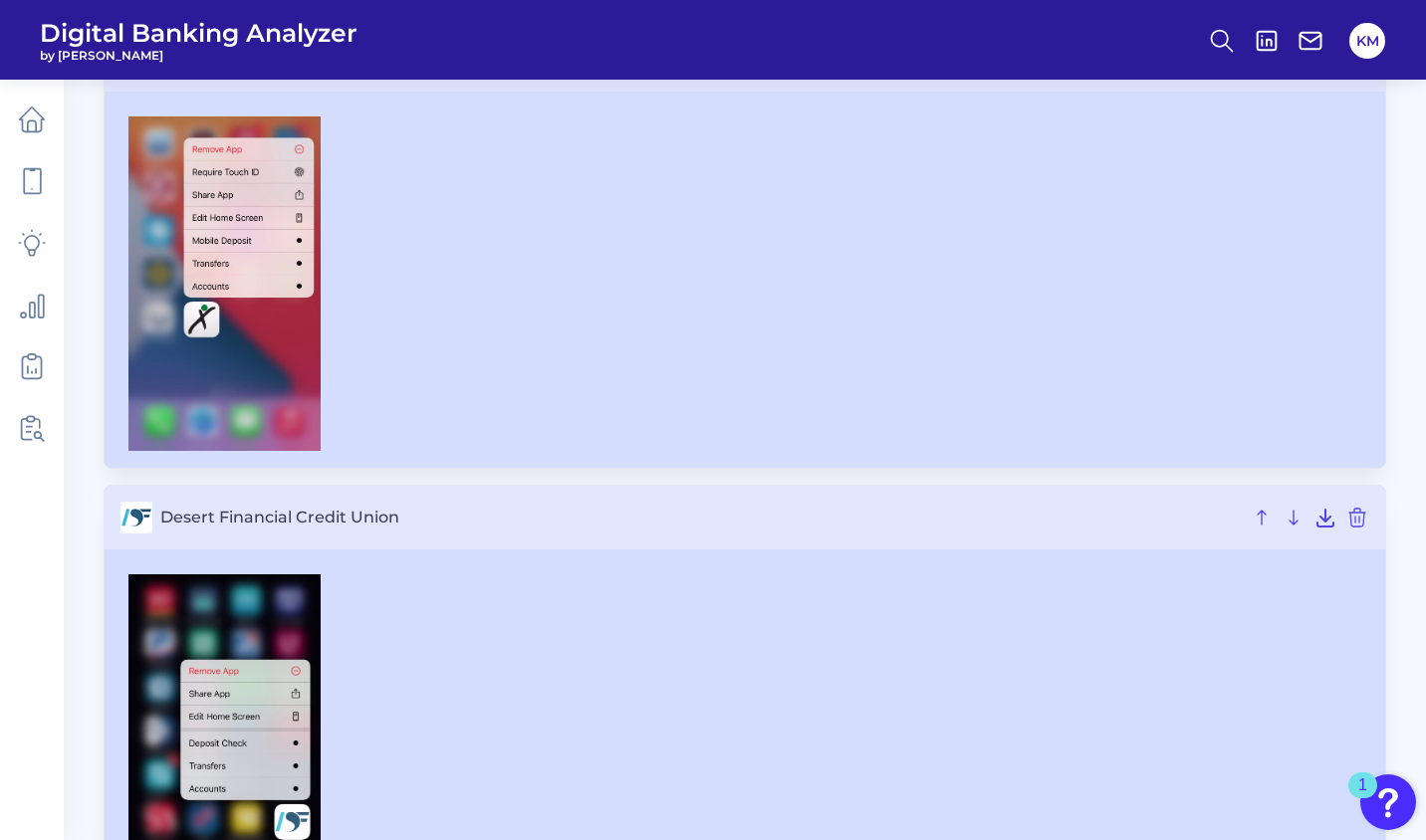 scroll, scrollTop: 0, scrollLeft: 0, axis: both 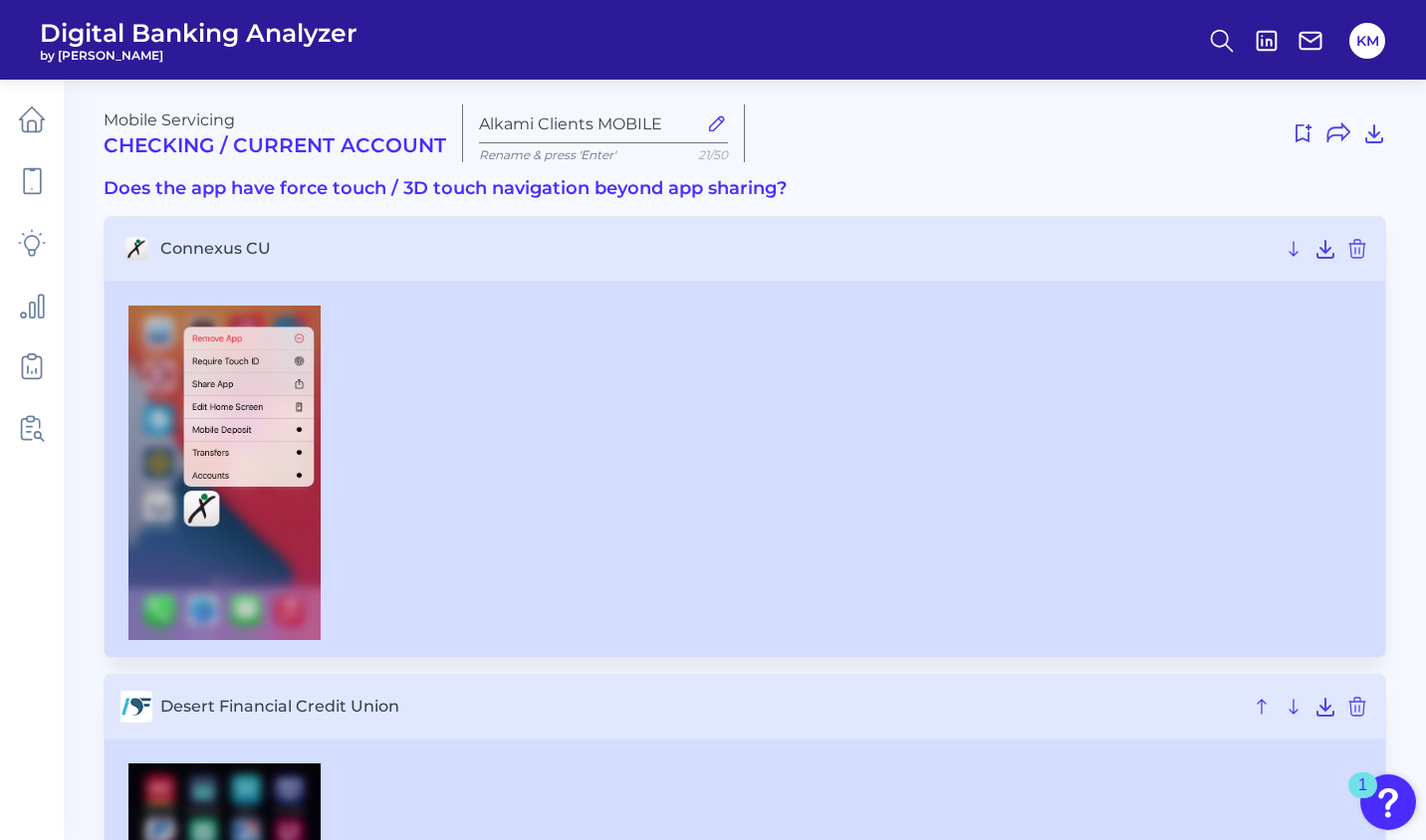 click on "Checking / Current Account" at bounding box center (275, 145) 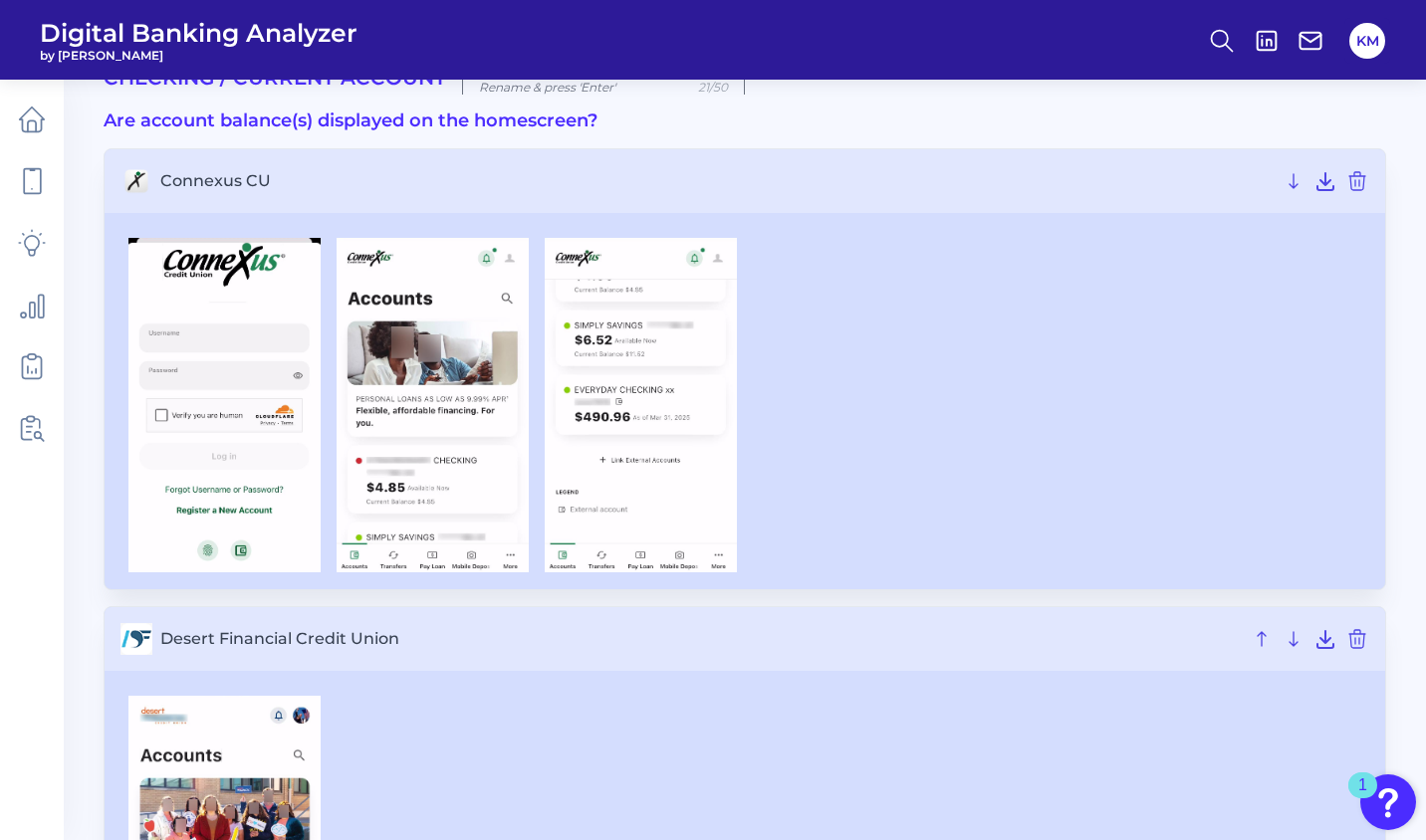 scroll, scrollTop: 0, scrollLeft: 0, axis: both 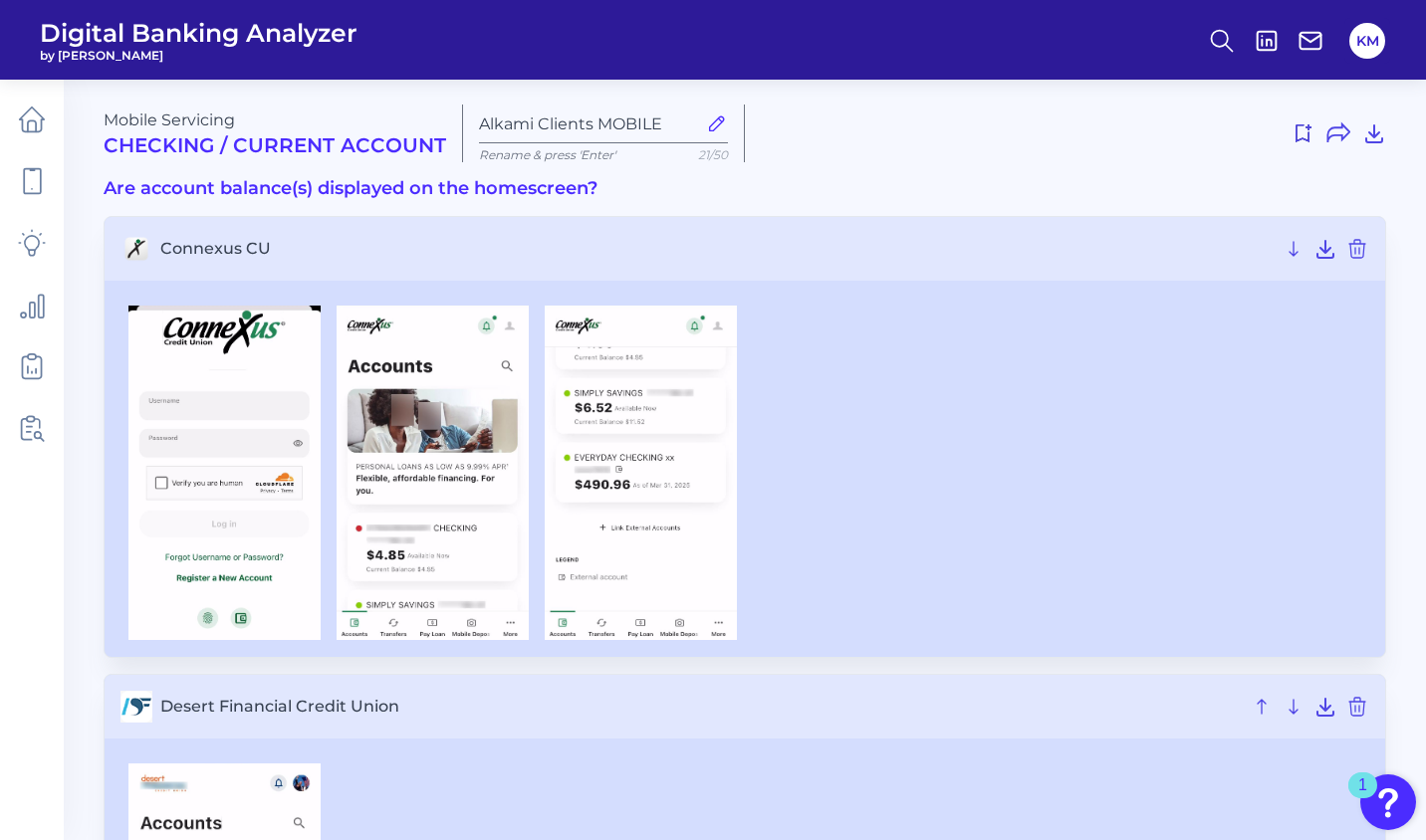 click at bounding box center (1073, 133) 